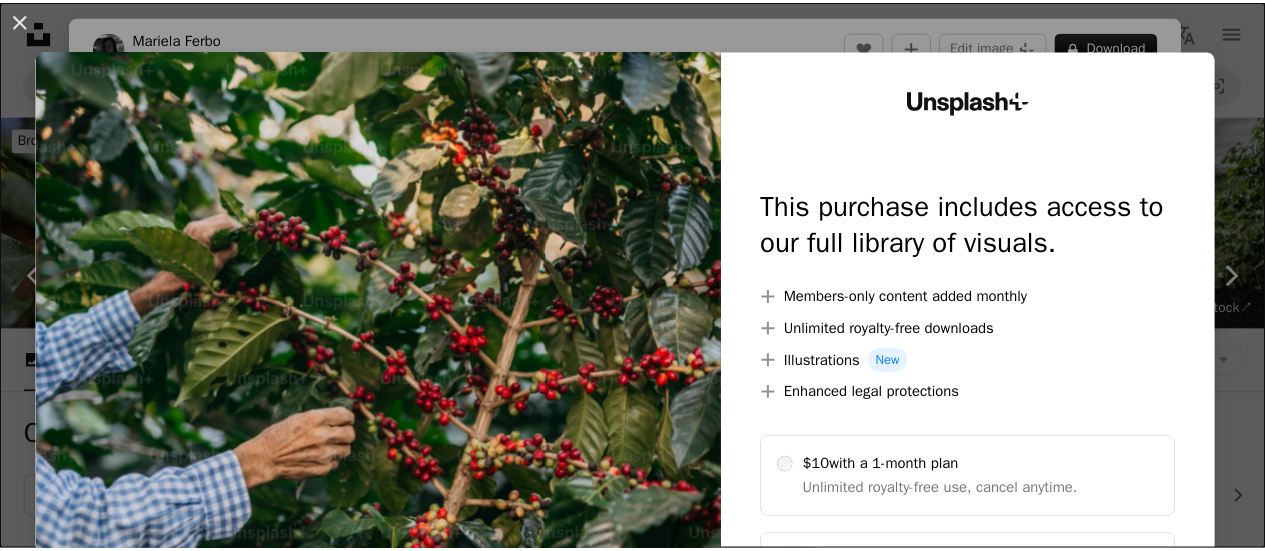 scroll, scrollTop: 1626, scrollLeft: 0, axis: vertical 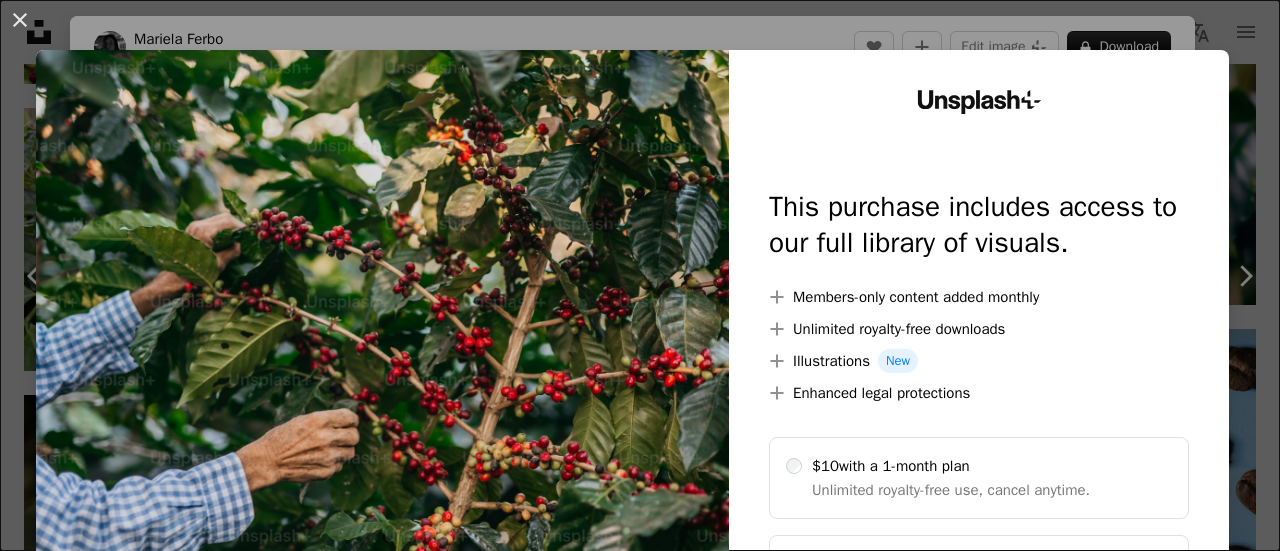 click on "An X shape Unsplash+ This purchase includes access to our full library of visuals. A plus sign Members-only content added monthly A plus sign Unlimited royalty-free downloads A plus sign Illustrations  New A plus sign Enhanced legal protections $10  with a 1-month plan Unlimited royalty-free use, cancel anytime. $48   with a yearly plan Save  $72  when billed annually. Best value Continue with purchase Taxes where applicable. Renews automatically. Cancel anytime." at bounding box center (640, 275) 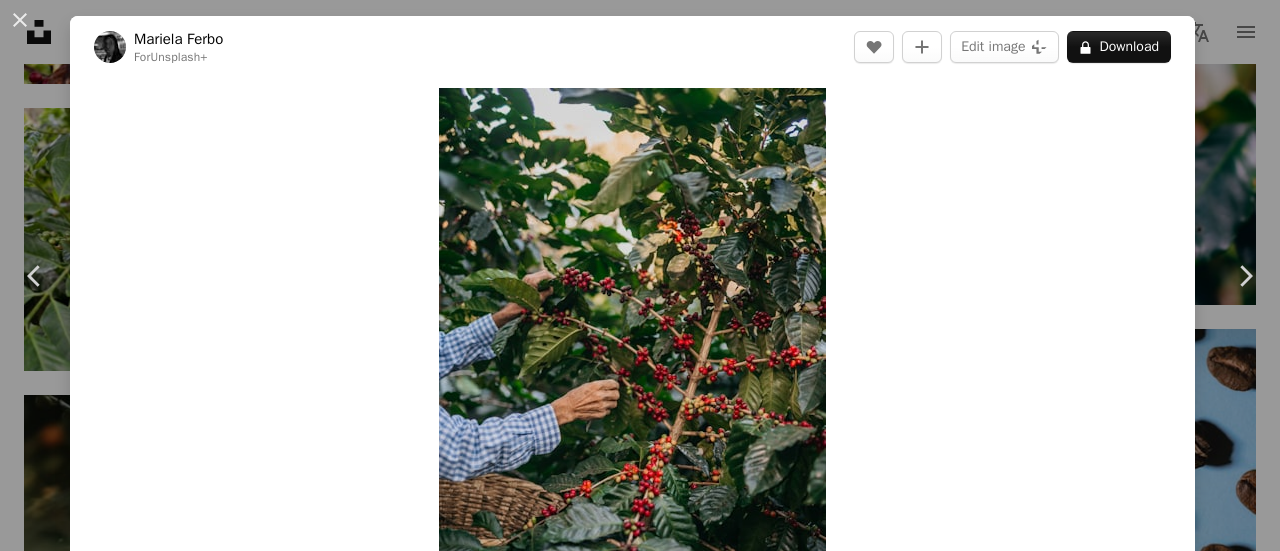 click on "An X shape Chevron left Chevron right Mariela Ferbo For  Unsplash+ A heart A plus sign Edit image   Plus sign for Unsplash+ A lock   Download Zoom in A forward-right arrow Share More Actions Calendar outlined Published on  [DATE] Camera Canon, EOS R6 Safety Licensed under the  Unsplash+ License fruit harvest orchard summer fruits From this series Chevron right Plus sign for Unsplash+ Plus sign for Unsplash+ Plus sign for Unsplash+ Plus sign for Unsplash+ Plus sign for Unsplash+ Plus sign for Unsplash+ Plus sign for Unsplash+ Plus sign for Unsplash+ Plus sign for Unsplash+ Plus sign for Unsplash+ Related images Plus sign for Unsplash+ A heart A plus sign Mariela Ferbo For  Unsplash+ A lock   Download Plus sign for Unsplash+ A heart A plus sign George Dagerotip For  Unsplash+ A lock   Download Plus sign for Unsplash+ A heart A plus sign Mariela Ferbo For  Unsplash+ A lock   Download Plus sign for Unsplash+ A heart A plus sign George Dagerotip For  Unsplash+ A lock   Download Plus sign for Unsplash+" at bounding box center (640, 275) 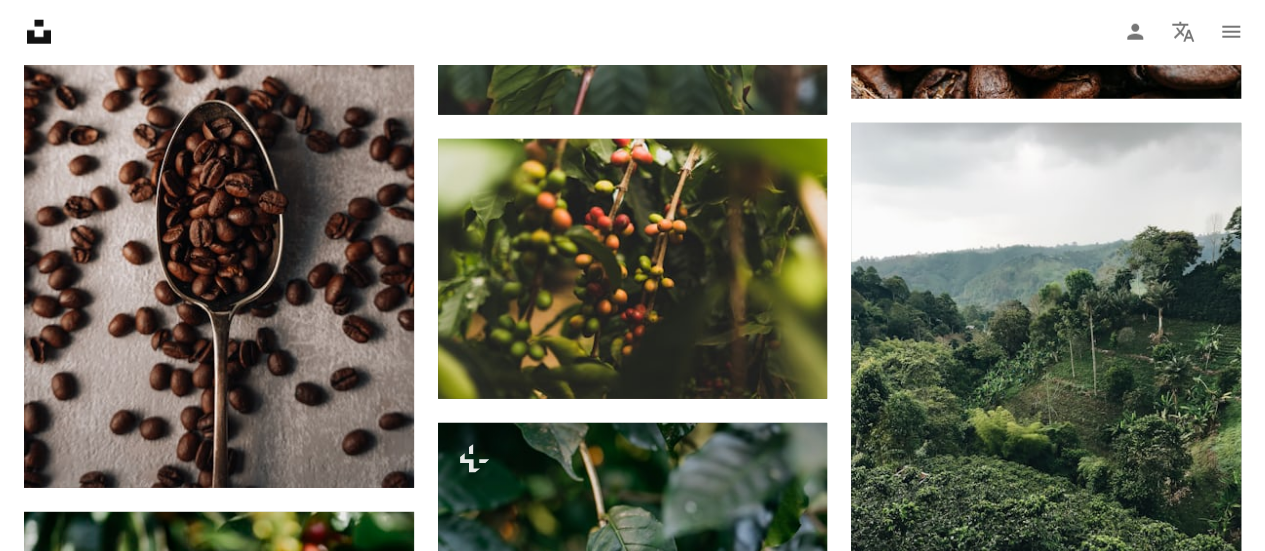 scroll, scrollTop: 2807, scrollLeft: 0, axis: vertical 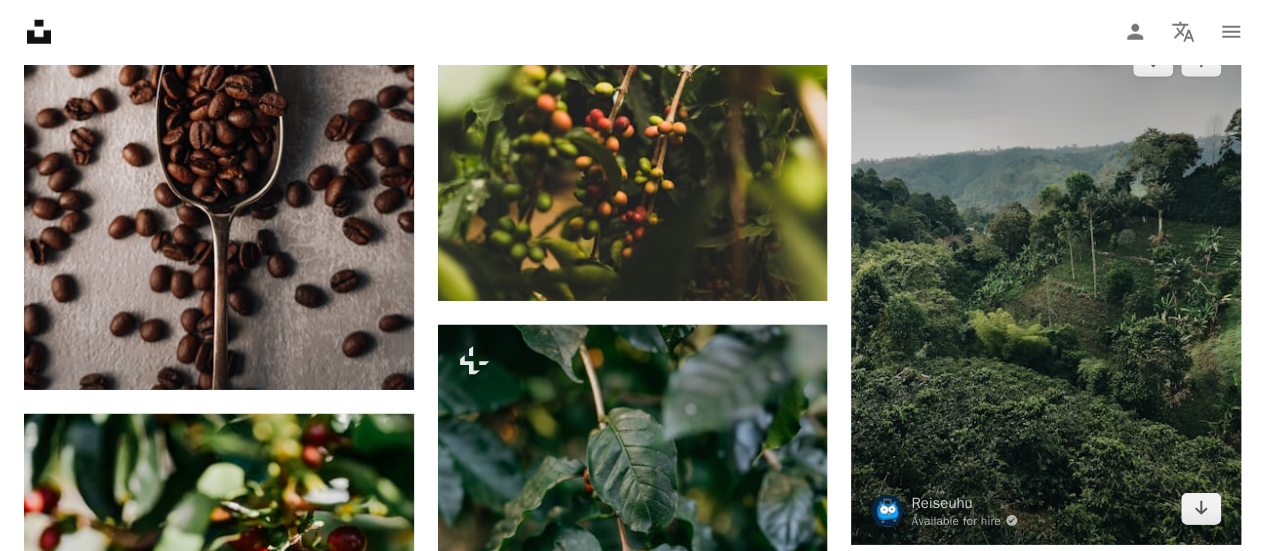 click at bounding box center (1046, 284) 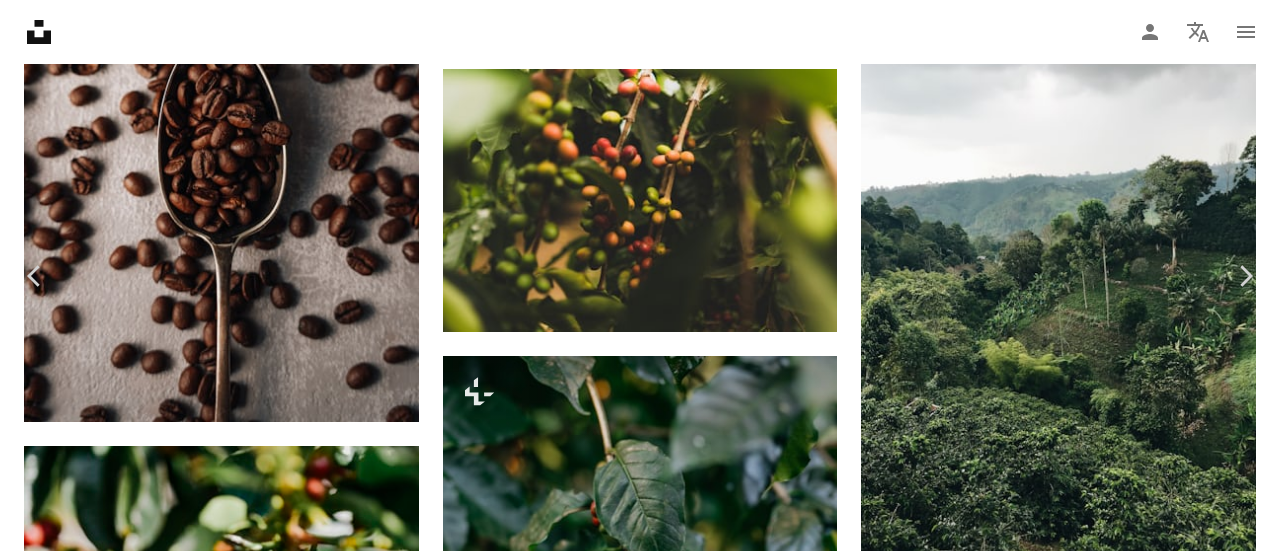 click on "Download free" at bounding box center (1081, 4904) 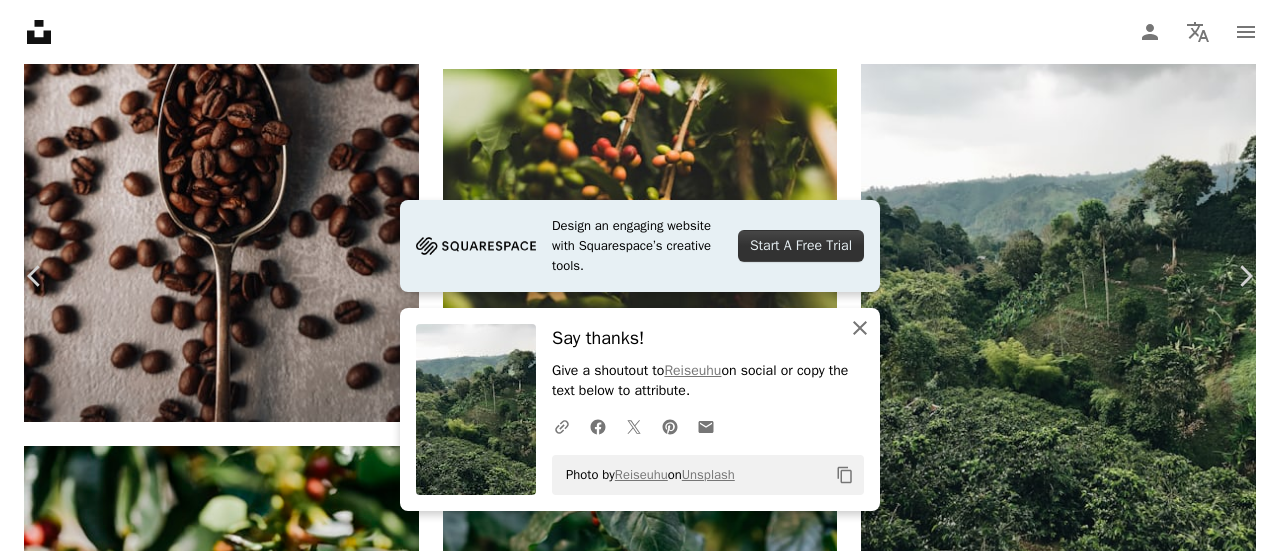 click on "An X shape" 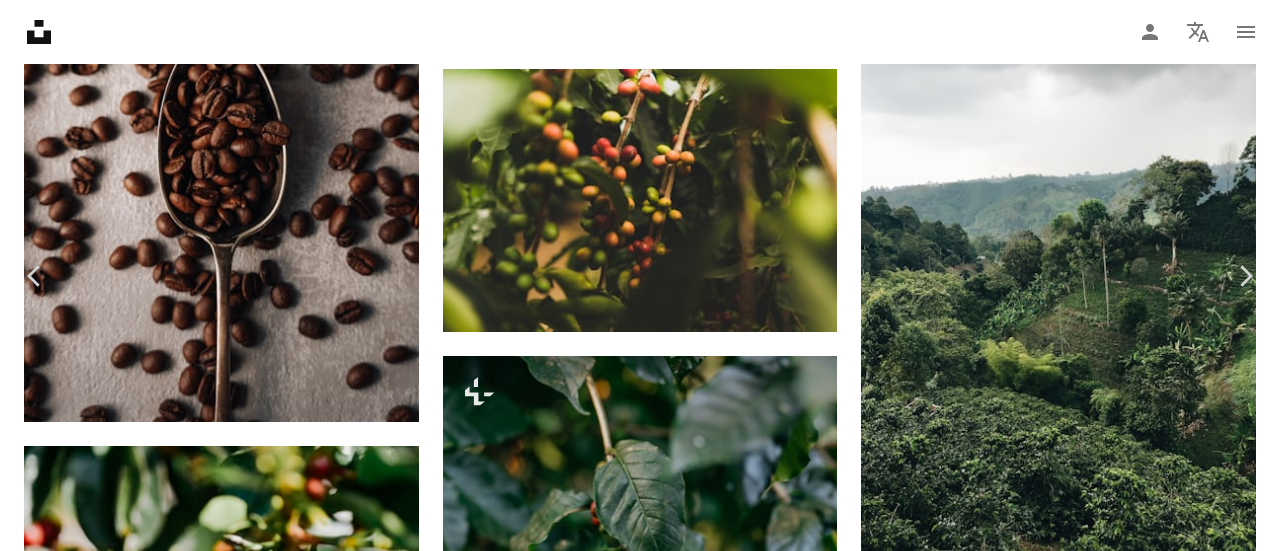 click on "An X shape Chevron left Chevron right Reiseuhu Available for hire A checkmark inside of a circle A heart A plus sign Edit image   Plus sign for Unsplash+ Download free Chevron down Zoom in Views 1,371,244 Downloads 17,930 A forward-right arrow Share Info icon Info More Actions For more visual travel inspiration visit our instagram: https://www.instagram.com/reiseuhu/ A map marker [CITY], [STATE], [COUNTRY] Calendar outlined Published on  June 3, 2019 Camera Apple, iPhone 7 Safety Free to use under the  Unsplash License coffee outdoor plant earth iphone urban vacation sunlight tropical town view coast colombia golden hour amazing salento land building grey scenery Backgrounds Browse premium related images on iStock  |  Save 20% with code UNSPLASH20 View more on iStock  ↗ Related images A heart A plus sign angpw napt Arrow pointing down A heart A plus sign [FIRST] [LAST] Available for hire A checkmark inside of a circle Arrow pointing down A heart A plus sign [FIRST] [LAST] A heart set.sj" at bounding box center (640, 5132) 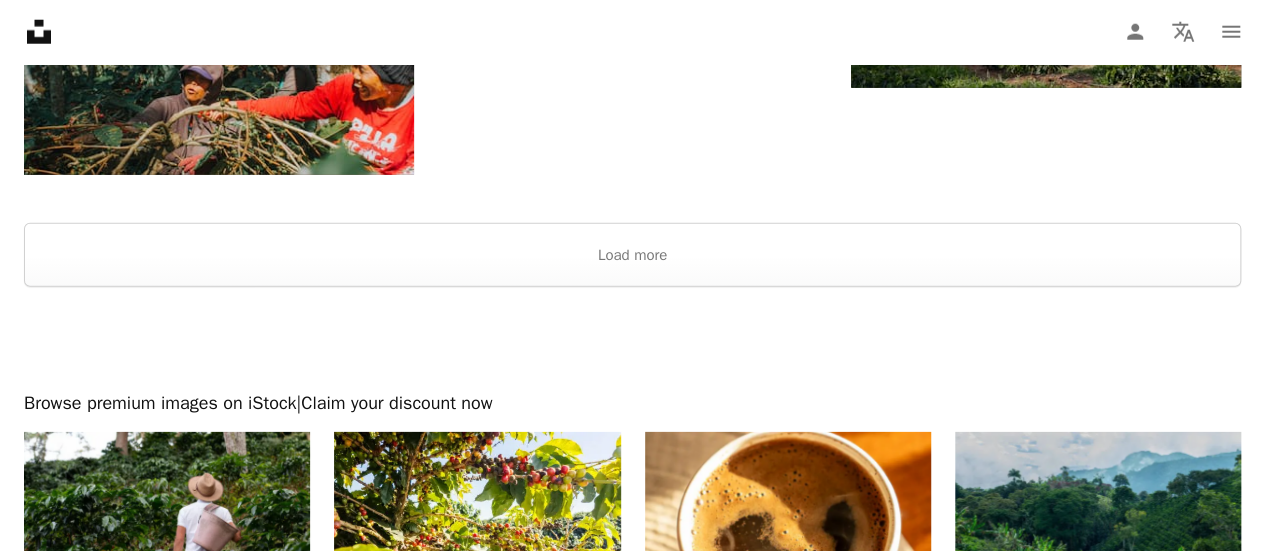 scroll, scrollTop: 6538, scrollLeft: 0, axis: vertical 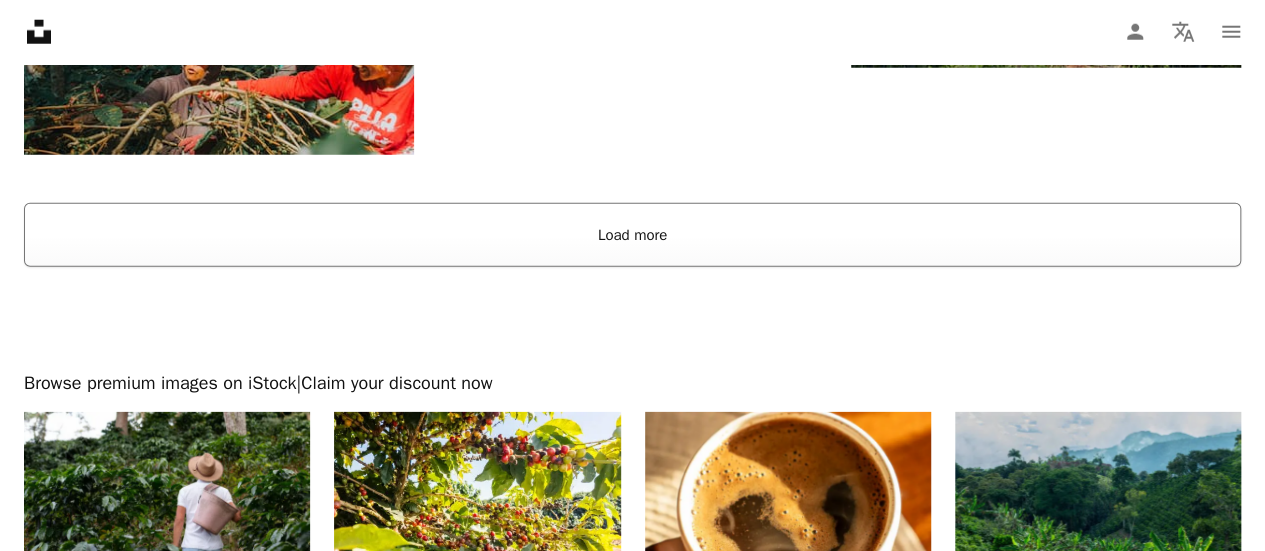 click on "Load more" at bounding box center [632, 235] 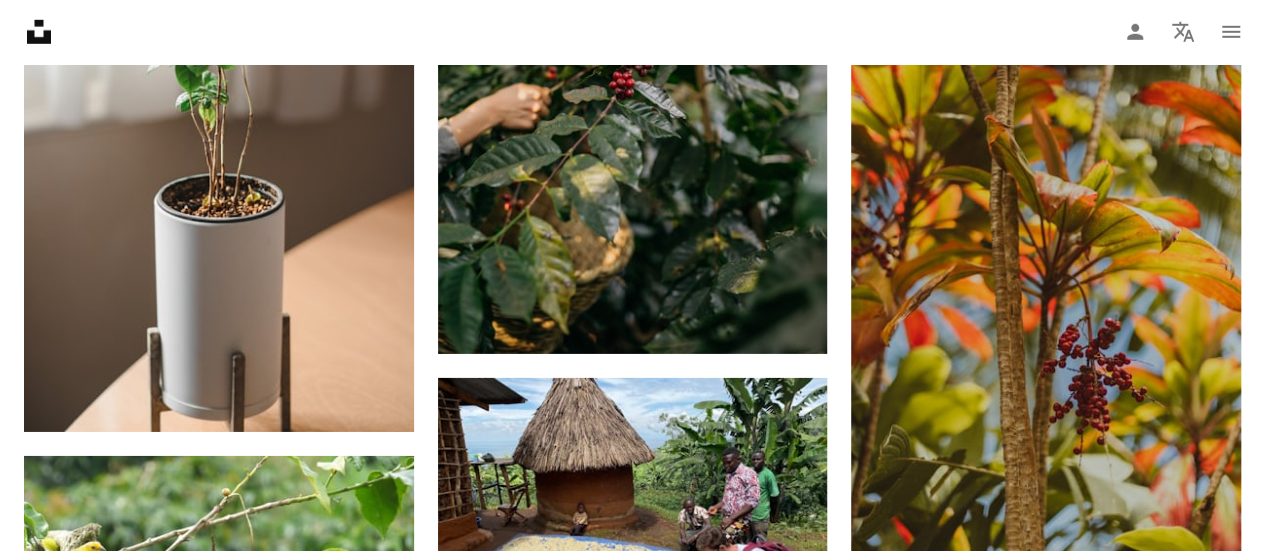 scroll, scrollTop: 6666, scrollLeft: 0, axis: vertical 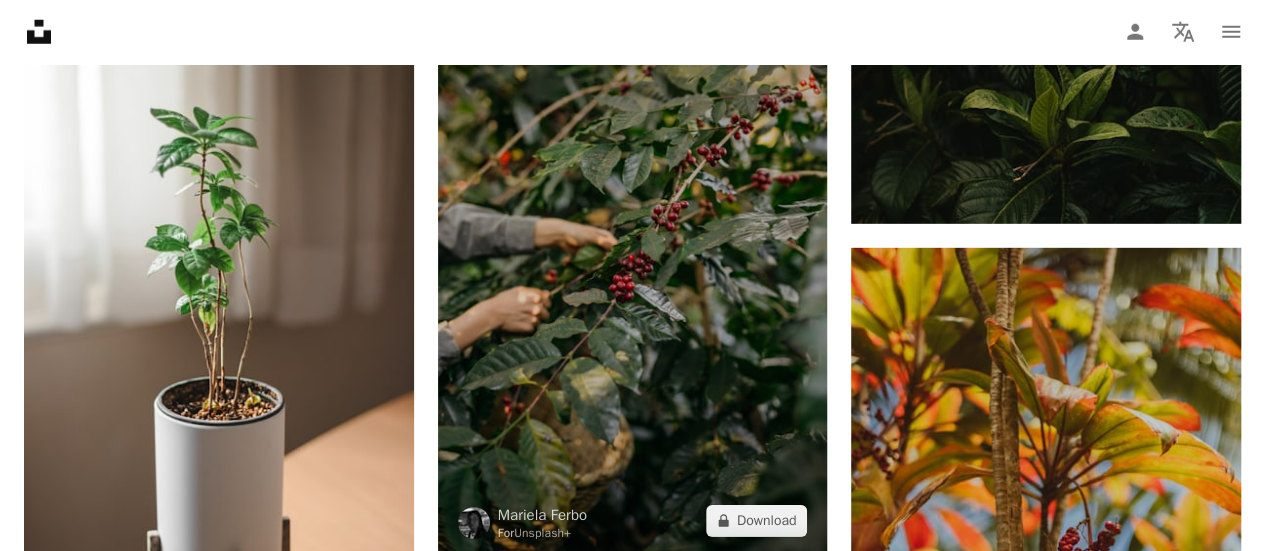 click at bounding box center [633, 264] 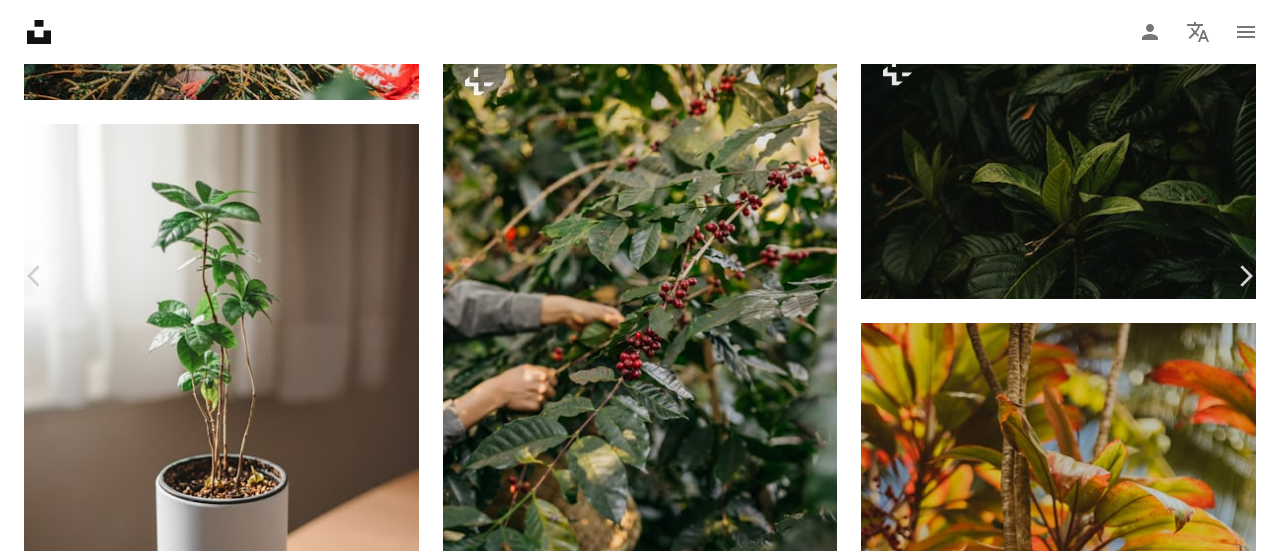 click on "An X shape Chevron left Chevron right Mariela Ferbo For  Unsplash+ A heart A plus sign Edit image   Plus sign for Unsplash+ A lock   Download Zoom in ––– ––  –– ––– –––– –––– A forward-right arrow Share More Actions –––   – –––  – – ––  – ––––. ––– ––– ––––  –––– ––– ––– – –––– –––– ––– –––   –––– –––– From this series Chevron right Plus sign for Unsplash+ Plus sign for Unsplash+ Plus sign for Unsplash+ Plus sign for Unsplash+ Plus sign for Unsplash+ Plus sign for Unsplash+ Plus sign for Unsplash+ Plus sign for Unsplash+ Plus sign for Unsplash+ Plus sign for Unsplash+ Related images Plus sign for Unsplash+ A heart A plus sign Mariela Ferbo For  Unsplash+ A lock   Download Plus sign for Unsplash+ A heart A plus sign JSB Co. For  Unsplash+ A lock   Download Plus sign for Unsplash+ A heart A plus sign JSB Co. For  Unsplash+ A lock   Download A heart A plus sign" at bounding box center [640, 4187] 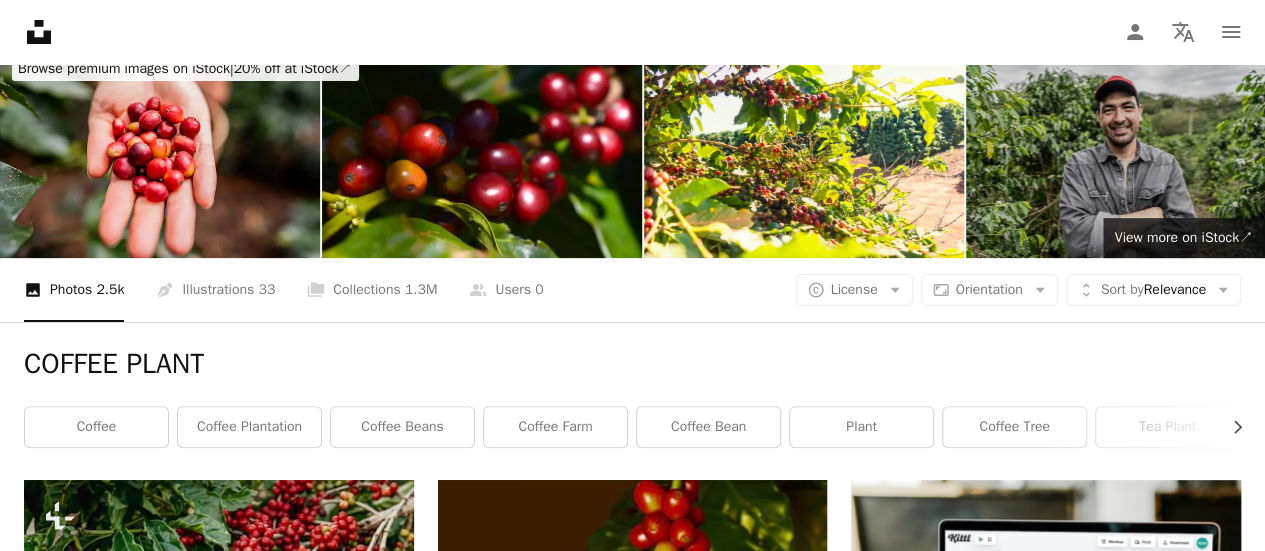 scroll, scrollTop: 125, scrollLeft: 0, axis: vertical 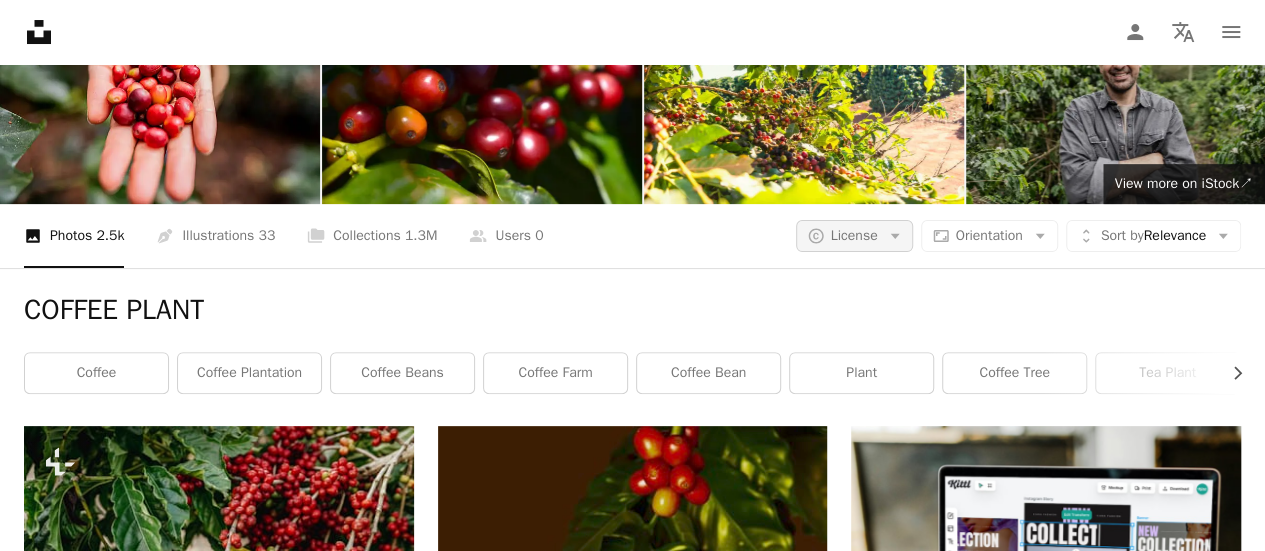 click on "Arrow down" 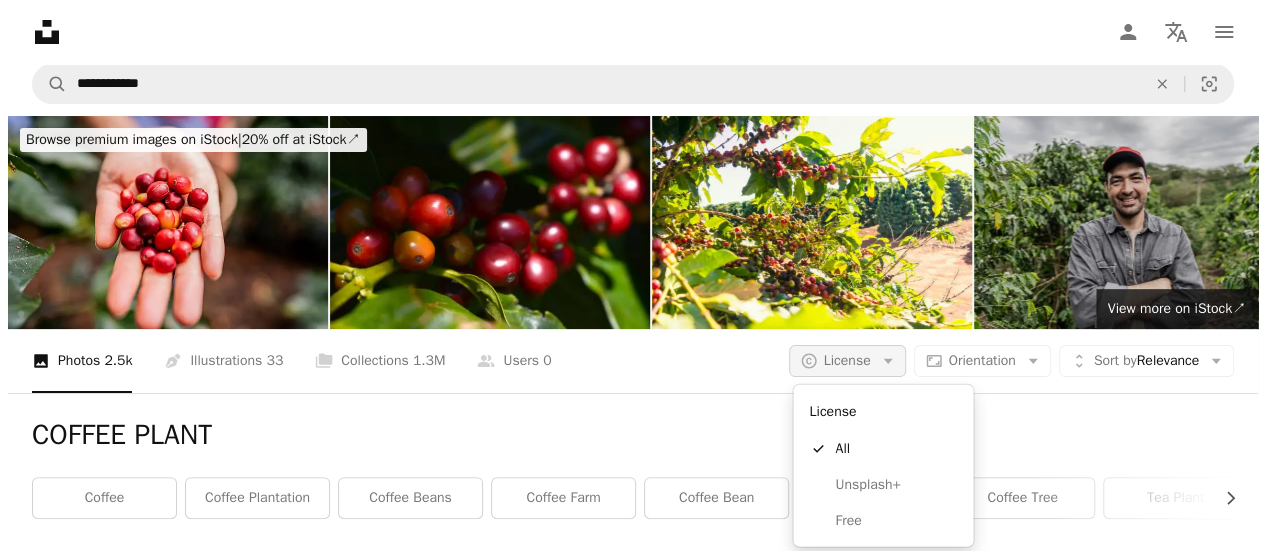 scroll, scrollTop: 0, scrollLeft: 0, axis: both 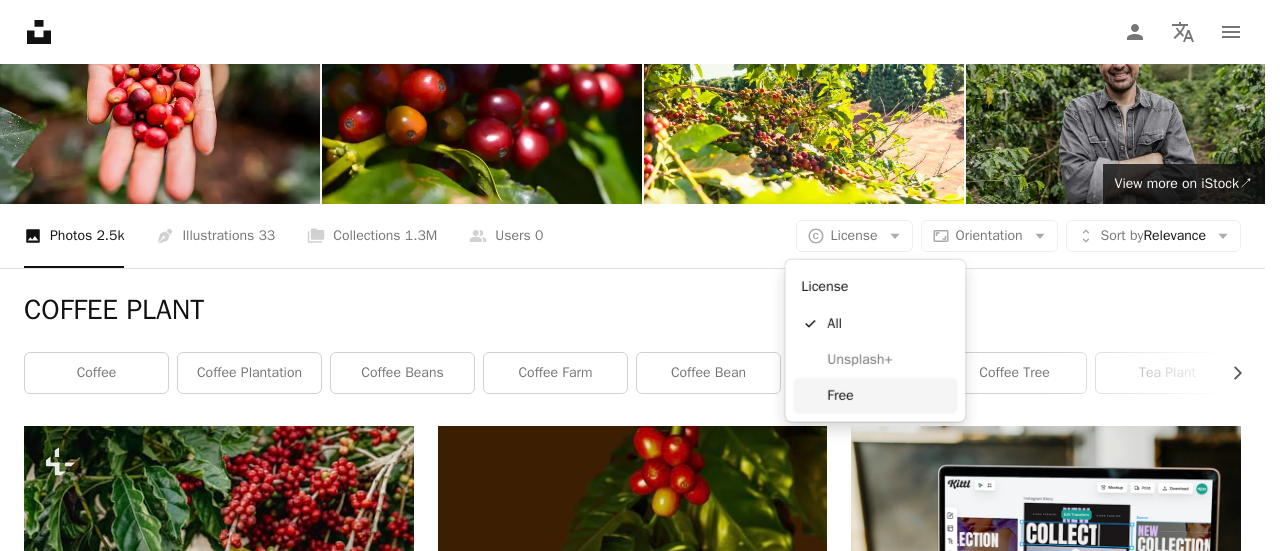 click on "Free" at bounding box center [888, 396] 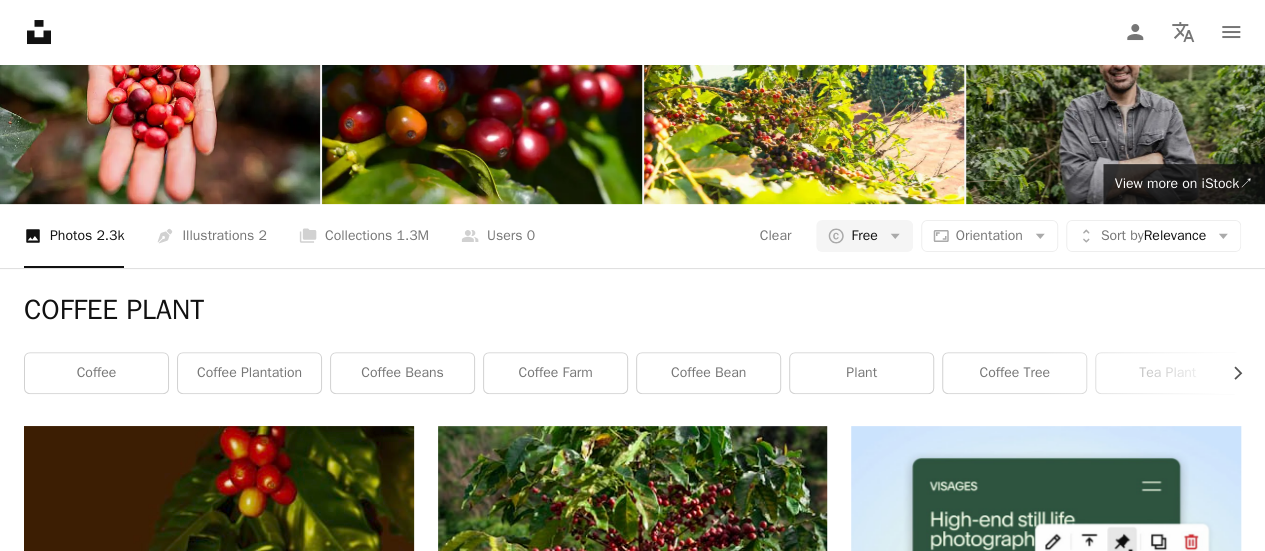 scroll, scrollTop: 6348, scrollLeft: 0, axis: vertical 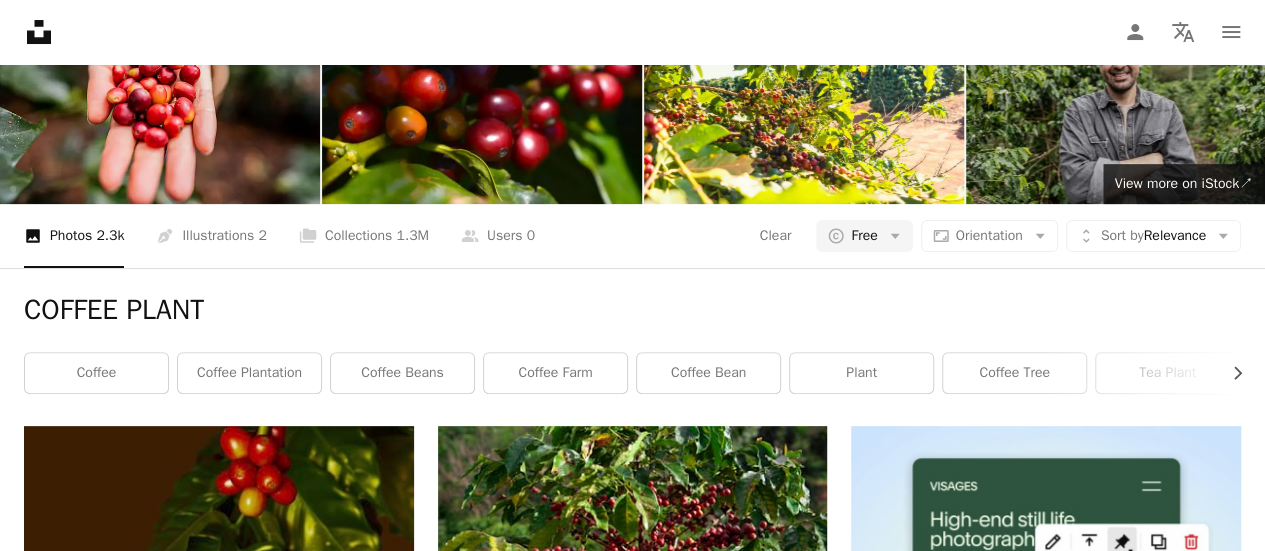 type 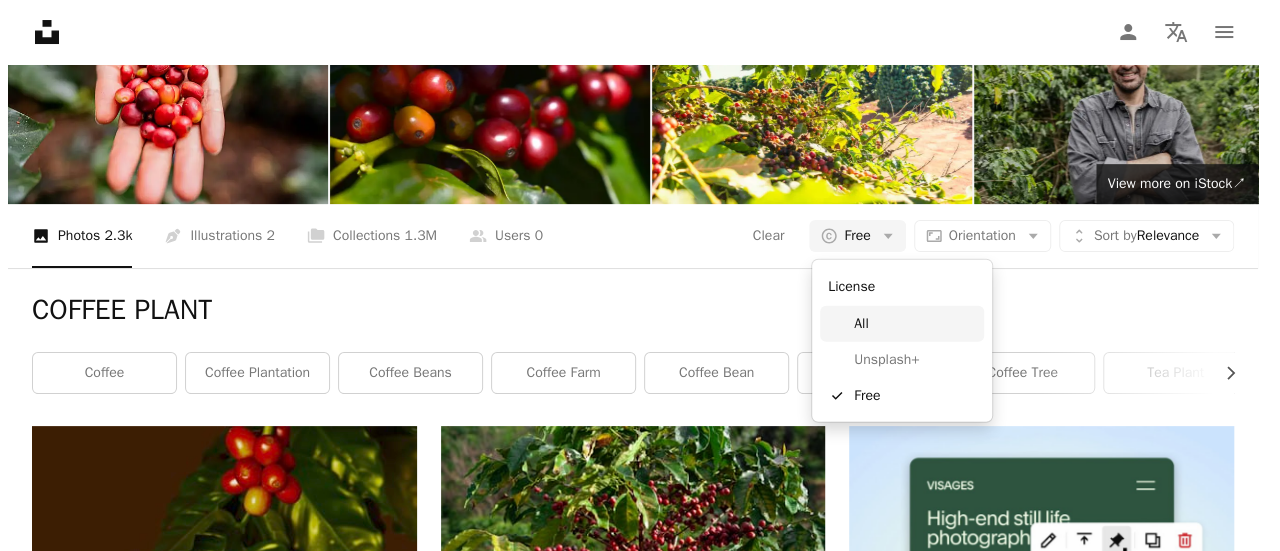 scroll, scrollTop: 0, scrollLeft: 0, axis: both 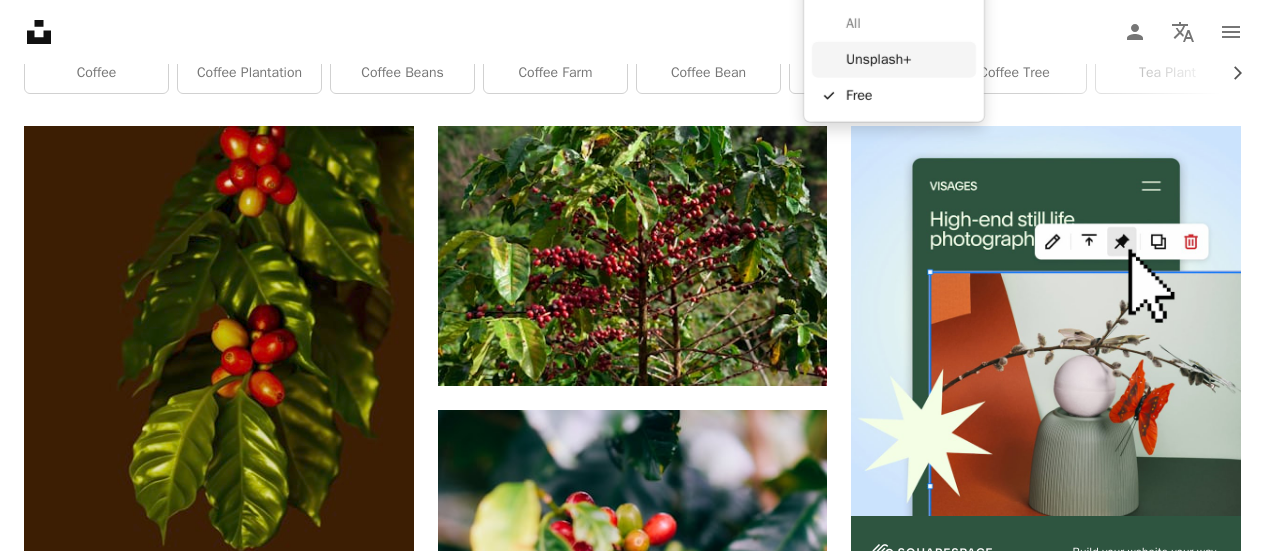 click on "**********" at bounding box center (632, 275) 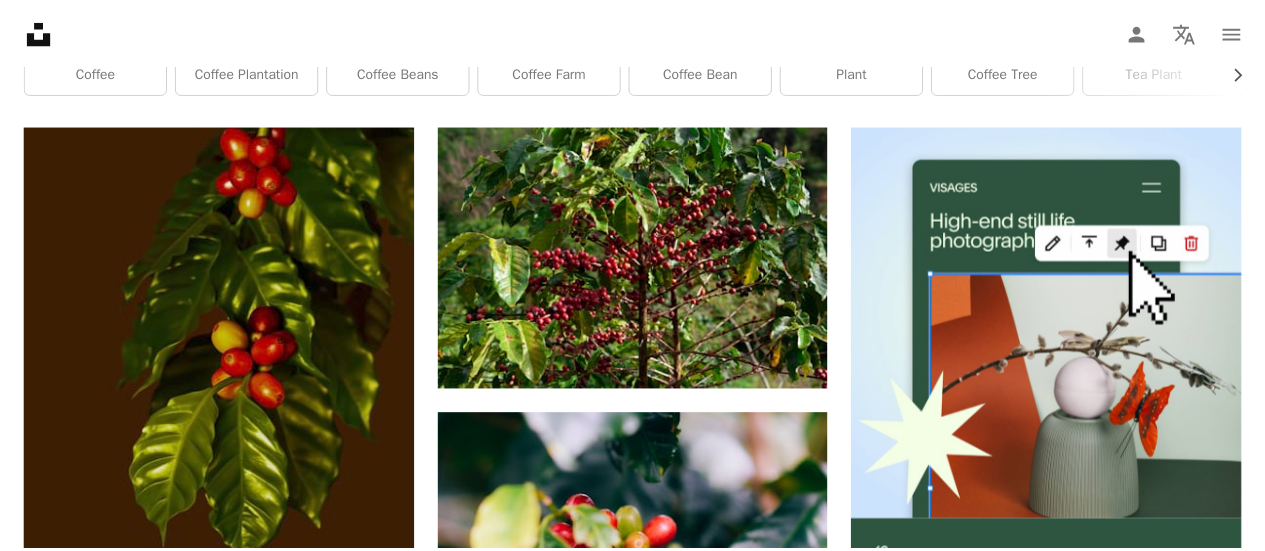scroll, scrollTop: 425, scrollLeft: 0, axis: vertical 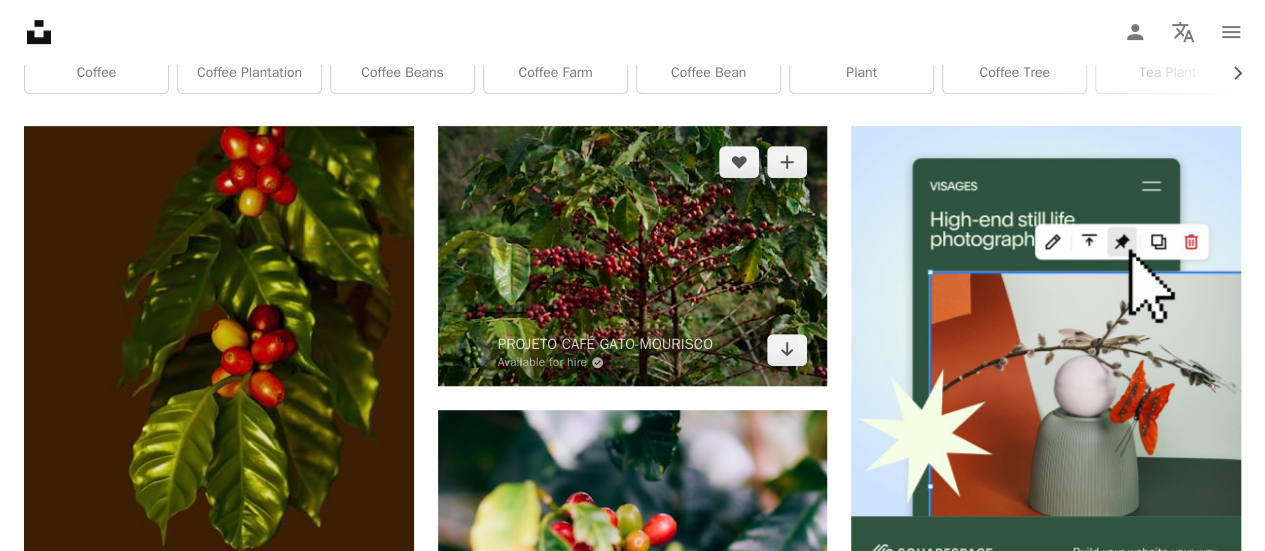 click at bounding box center [633, 256] 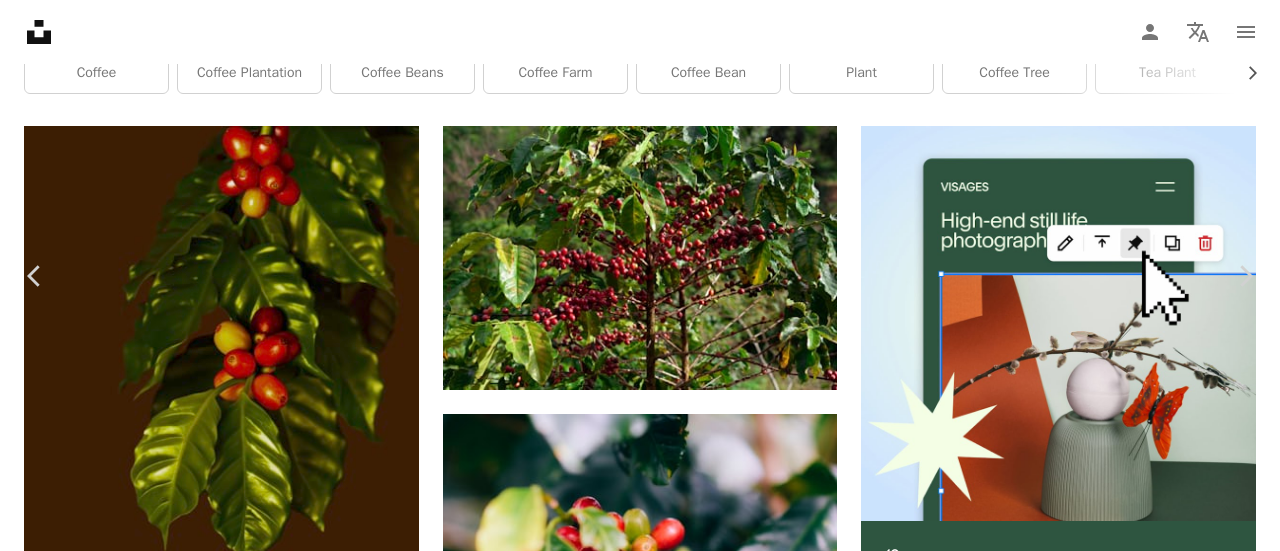 click on "Download free" at bounding box center [1081, 12782] 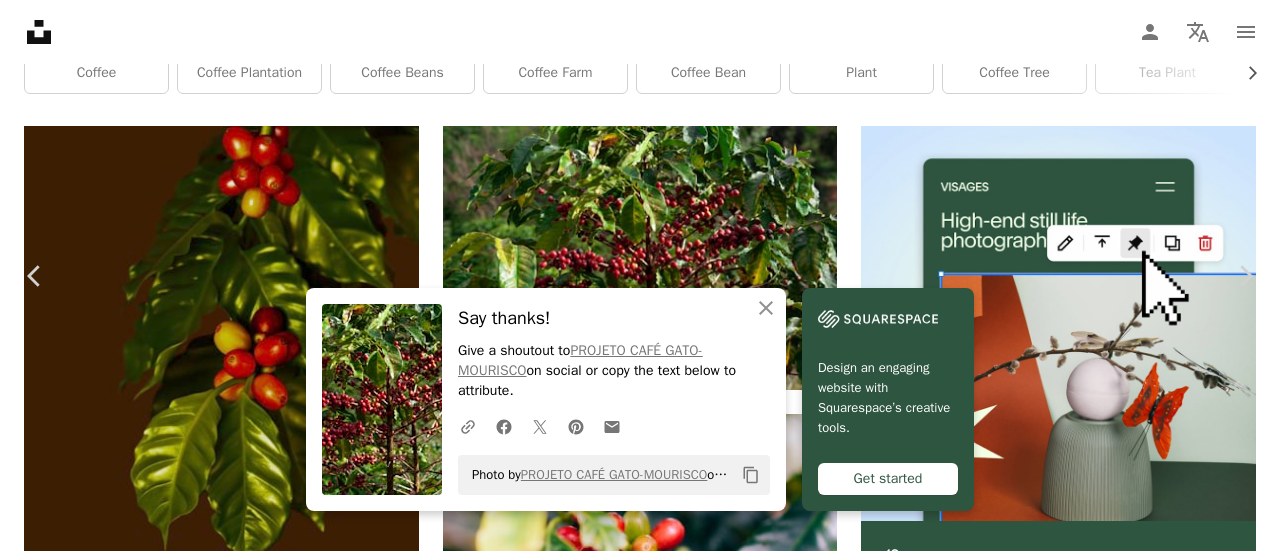 click on "An X shape Chevron left Chevron right An X shape Close Say thanks! Give a shoutout to  [USERNAME]  on social or copy the text below to attribute. A URL sharing icon (chains) Facebook icon X (formerly Twitter) icon Pinterest icon An envelope Photo by  [USERNAME]  on  Unsplash
Copy content Design an engaging website with Squarespace’s creative tools. Get started [USERNAME] Available for hire A checkmark inside of a circle A heart A plus sign Edit image   Plus sign for Unsplash+ Download free Chevron down Zoom in Views 119,675 Downloads 1,839 A forward-right arrow Share Info icon Info More Actions Read more A map marker [CITY], [STATE], [COUNTRY] Calendar outlined Published on  June 9, 2022 Camera Canon, EOS 5D Mark II Safety Free to use under the  Unsplash License coffee fruit agriculture coffee beans coffee bean harvest beans coffee plant mature bean coffee cherry red bean coffee fruit coffee harvest food plant brazil  |" at bounding box center [640, 13010] 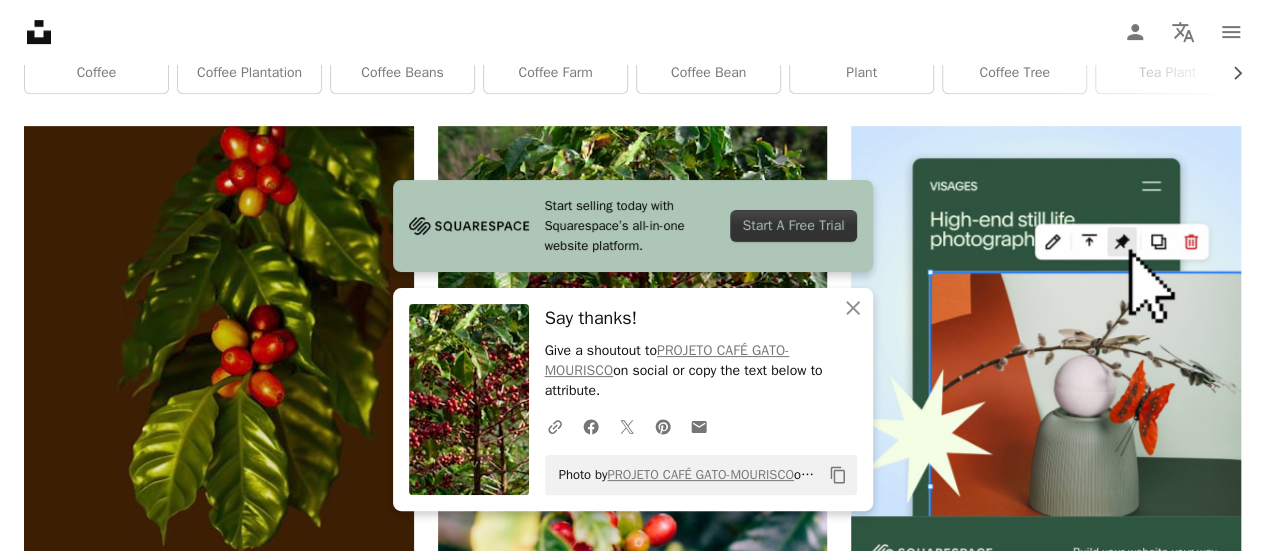 scroll, scrollTop: 0, scrollLeft: 0, axis: both 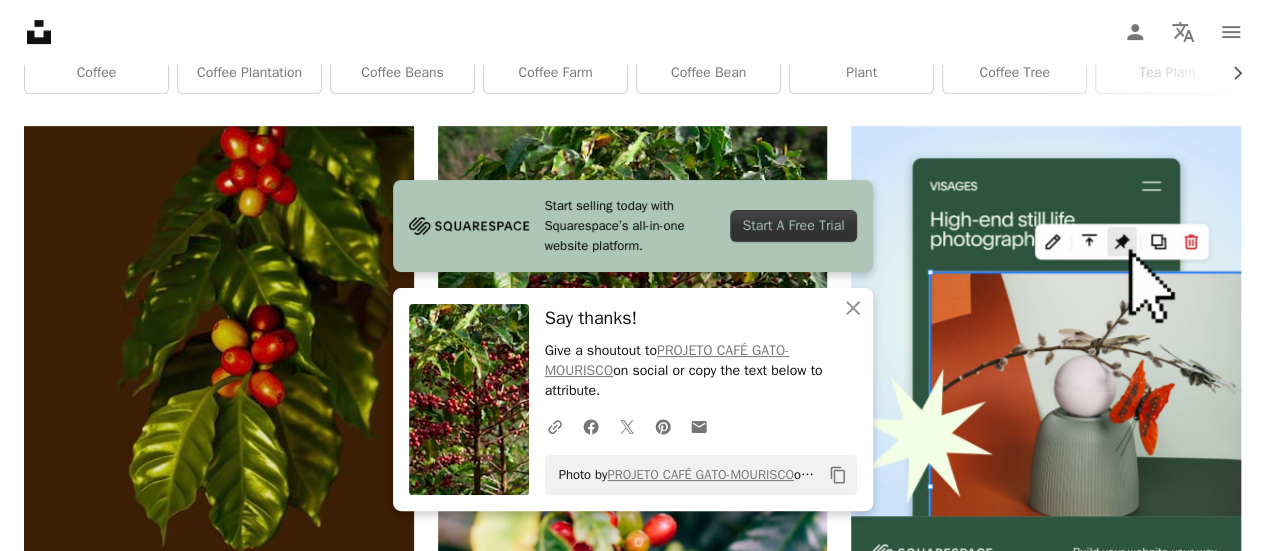 click on "**********" at bounding box center (603, -341) 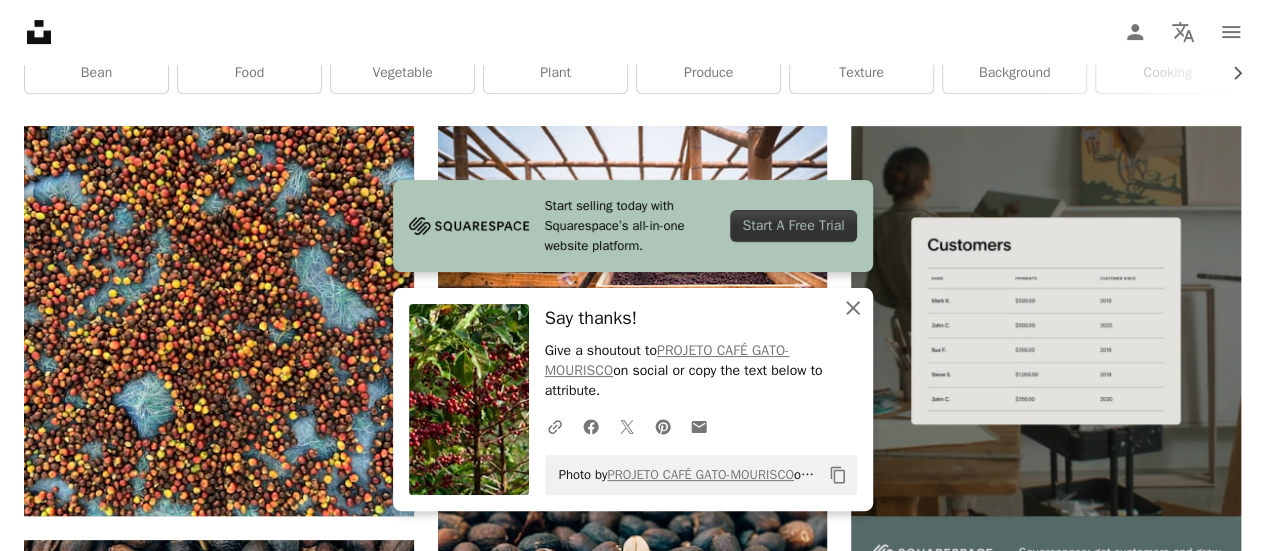 click 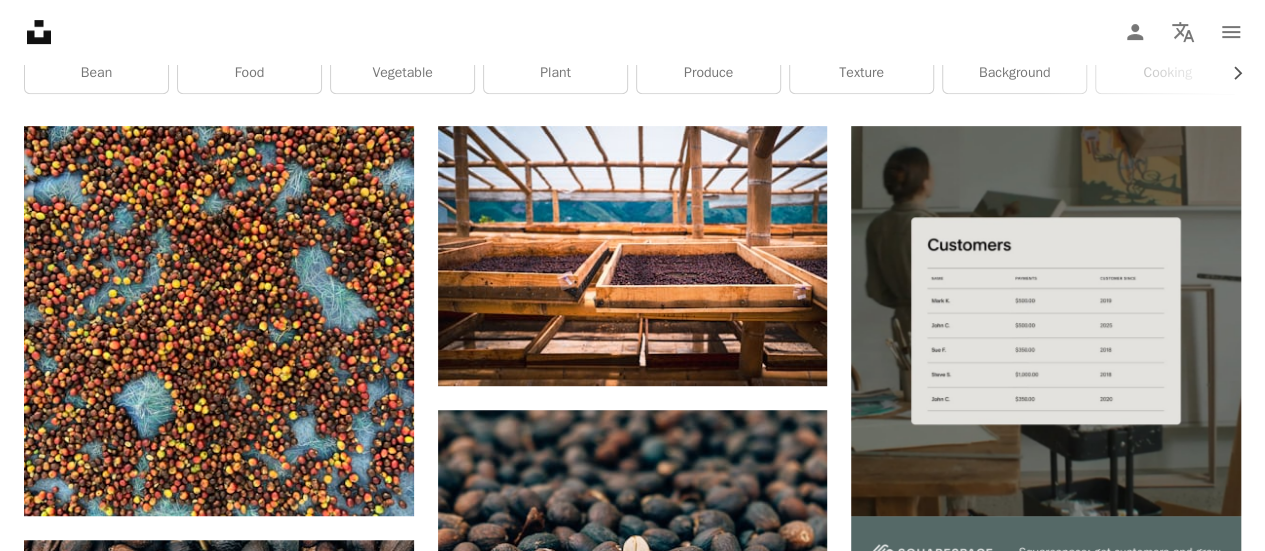 scroll, scrollTop: 3683, scrollLeft: 0, axis: vertical 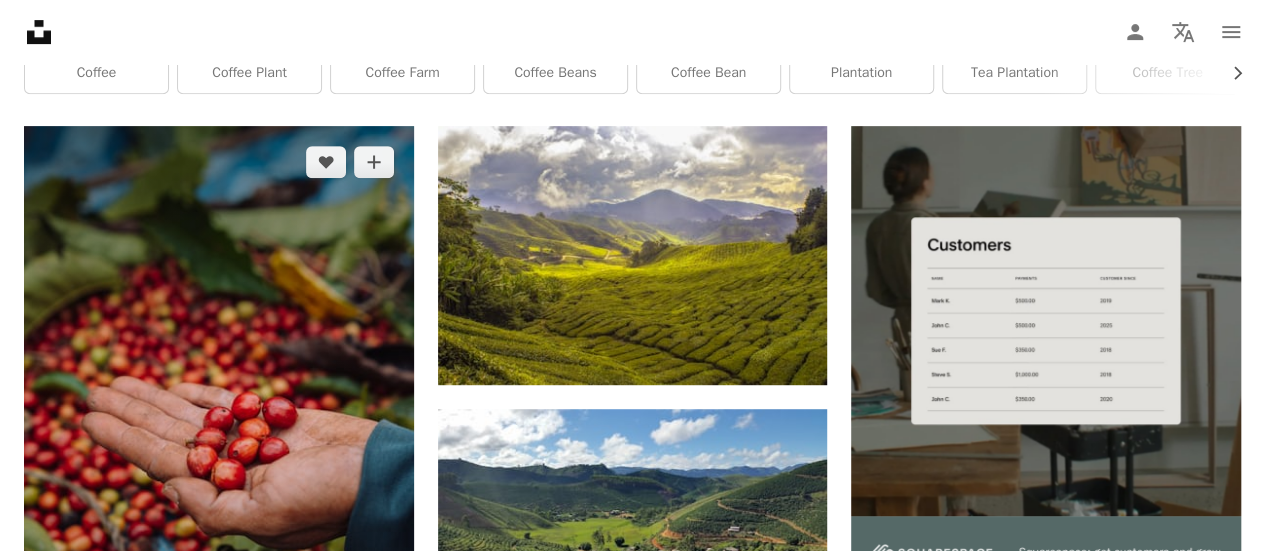 click at bounding box center (219, 418) 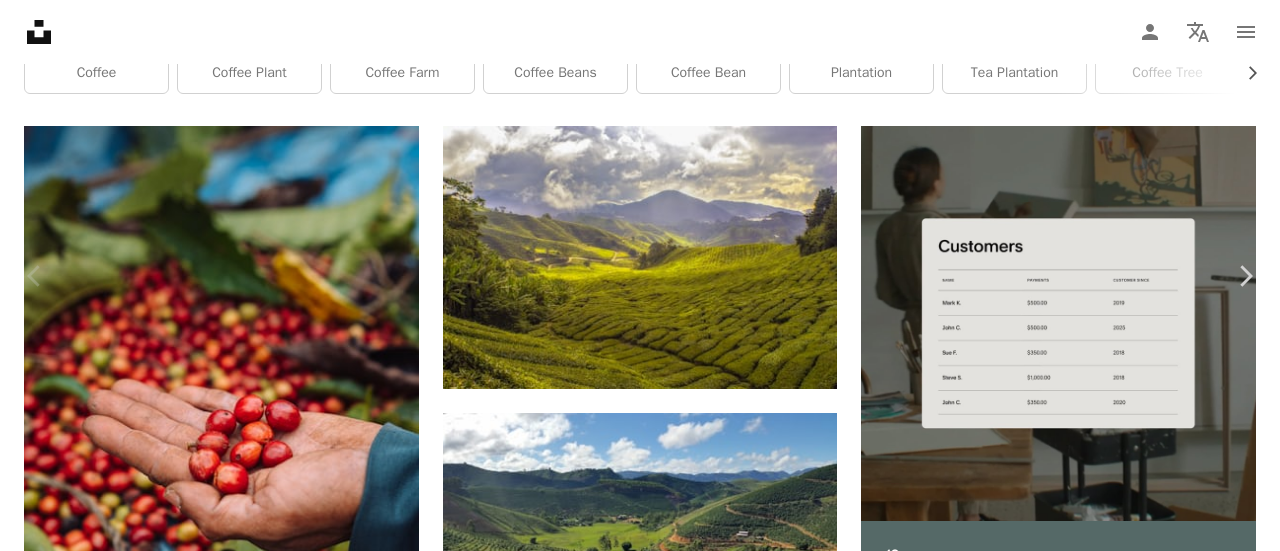 click on "Download free" at bounding box center (1081, 4214) 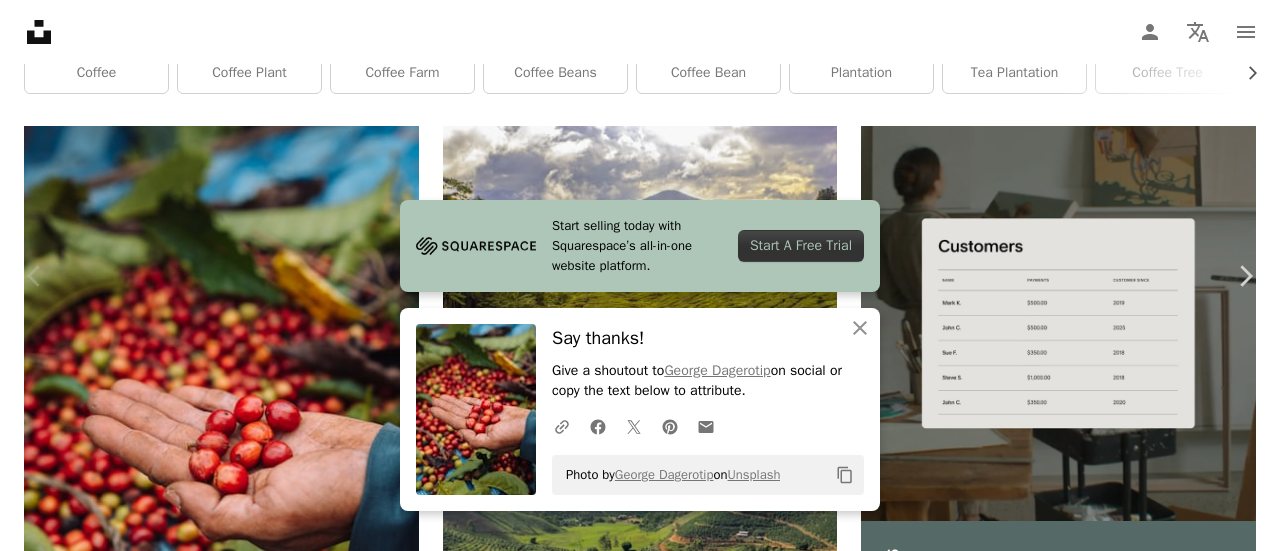 click on "An X shape Chevron left Chevron right Start selling today with Squarespace’s all-in-one website platform. Start A Free Trial An X shape Close Say thanks! Give a shoutout to  [FIRST] [LAST]  on social or copy the text below to attribute. A URL sharing icon (chains) Facebook icon X (formerly Twitter) icon Pinterest icon An envelope Photo by  [FIRST] [LAST]  on  Unsplash
Copy content [FIRST] [LAST] Available for hire A checkmark inside of a circle A heart A plus sign Edit image   Plus sign for Unsplash+ Download free Chevron down Zoom in Views 43,516 Downloads 1,102 A forward-right arrow Share Info icon Info More Actions Coffee berries Calendar outlined Published on  December 11, 2022 Camera FUJIFILM, X-T4 Safety Free to use under the  Unsplash License coffee plantation food coffee man fruit adult hand male outdoors beverage finger produce Backgrounds Browse premium related images on iStock  |  Save 20% with code UNSPLASH20 View more on iStock  ↗ Related images A heart A plus sign A heart For" at bounding box center [640, 4442] 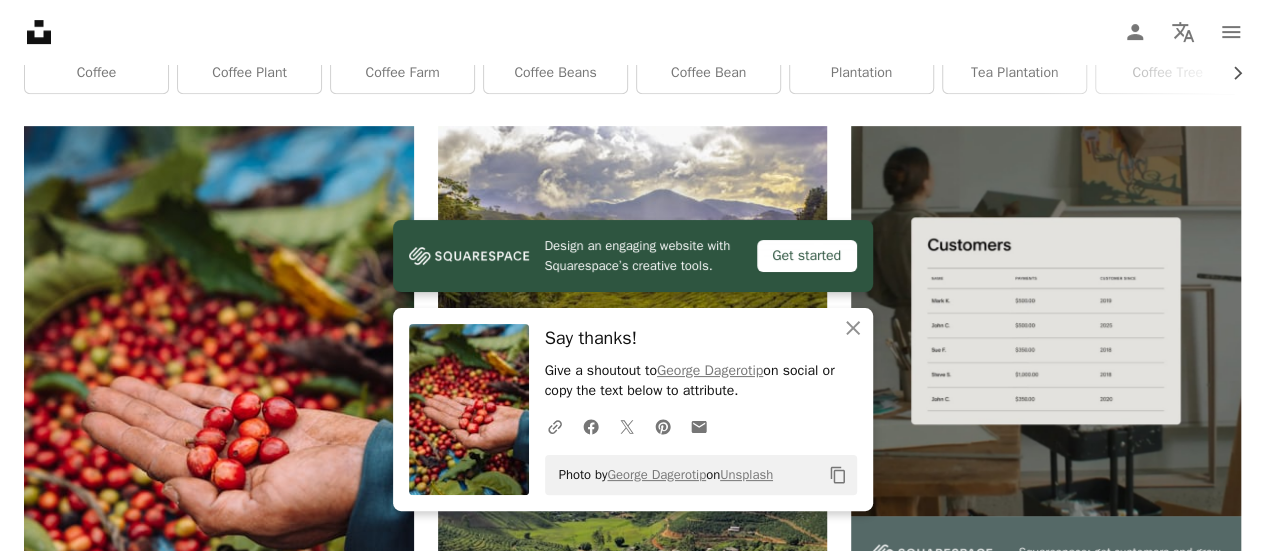 scroll, scrollTop: 0, scrollLeft: 0, axis: both 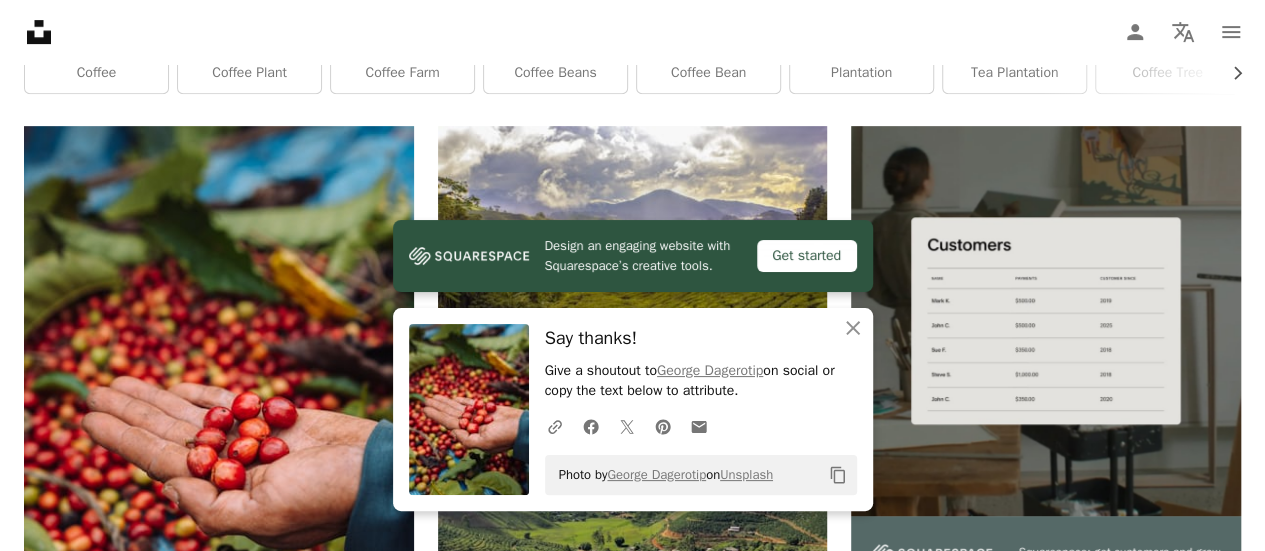 click on "**********" at bounding box center [603, -341] 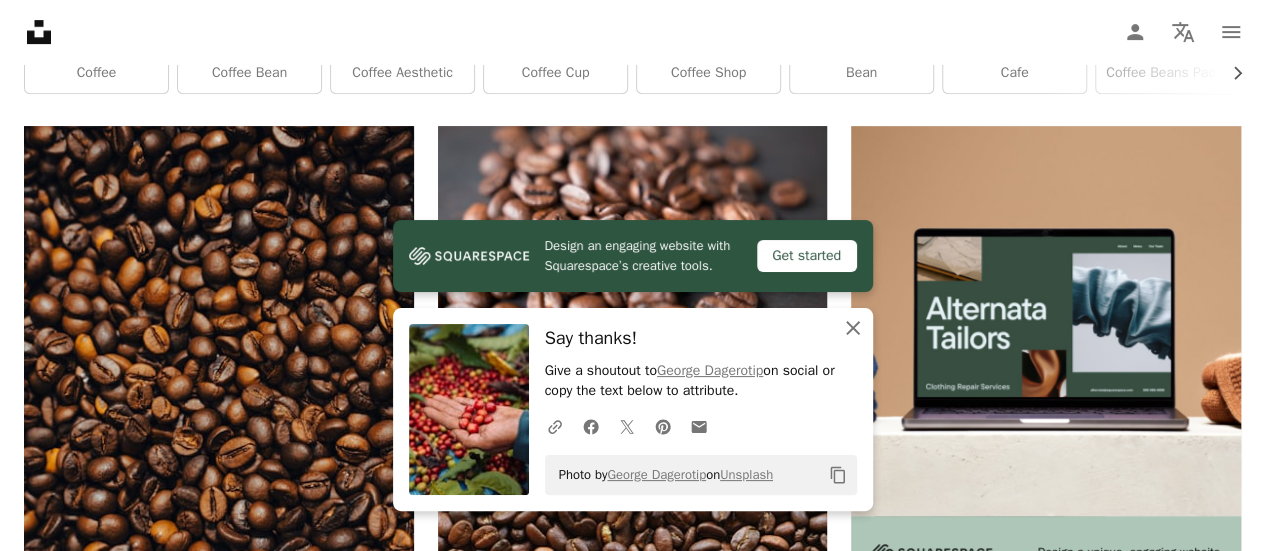 click on "An X shape" 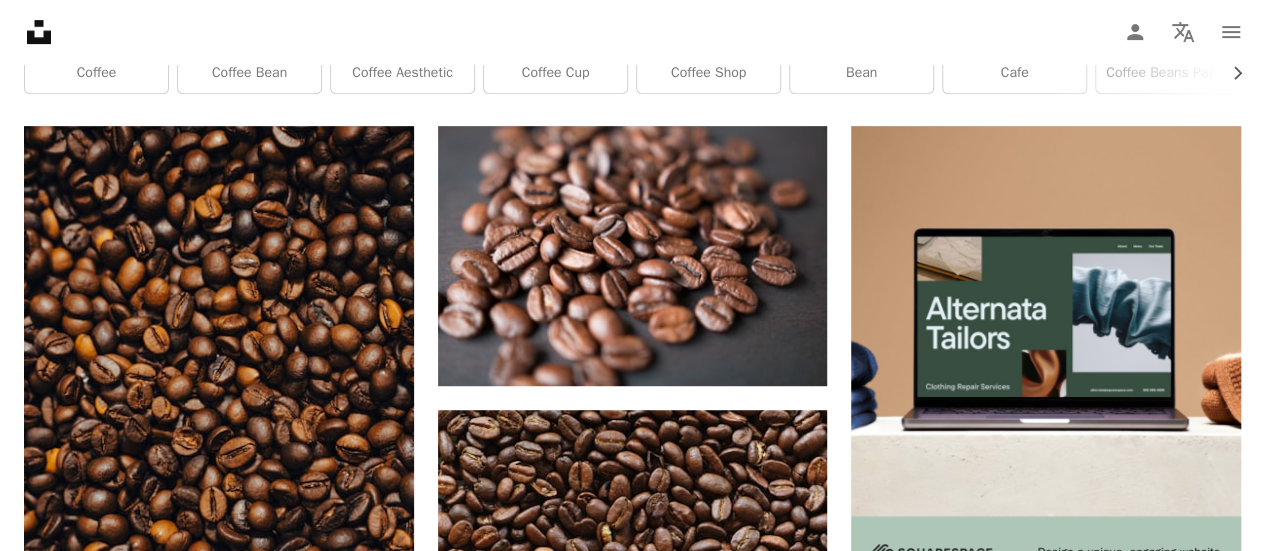 scroll, scrollTop: 3208, scrollLeft: 0, axis: vertical 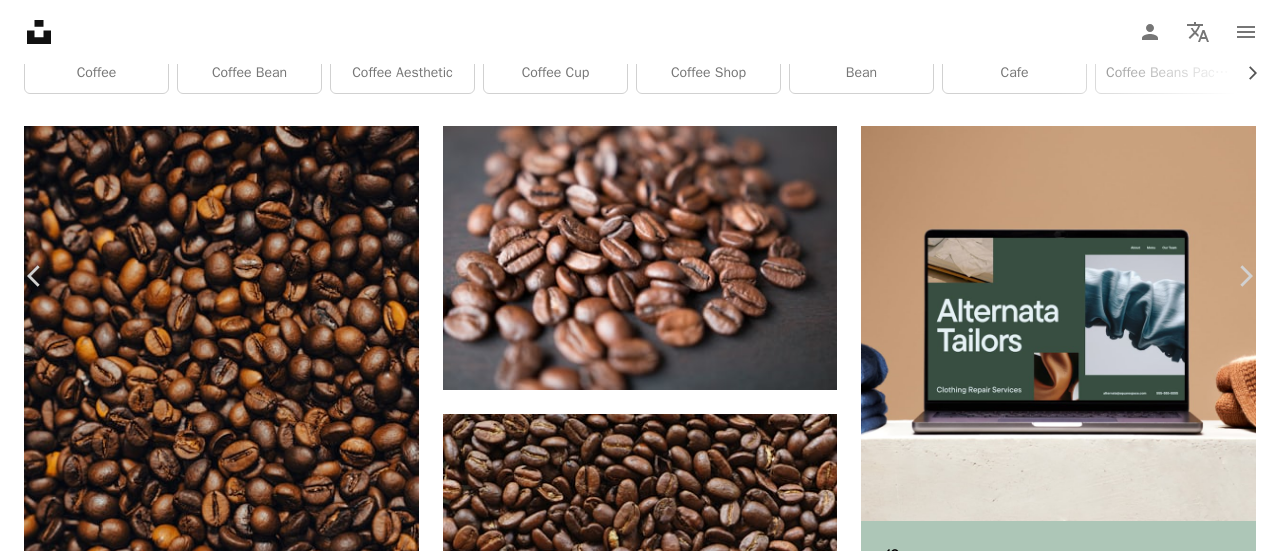 click on "Download free" at bounding box center (1081, 16776) 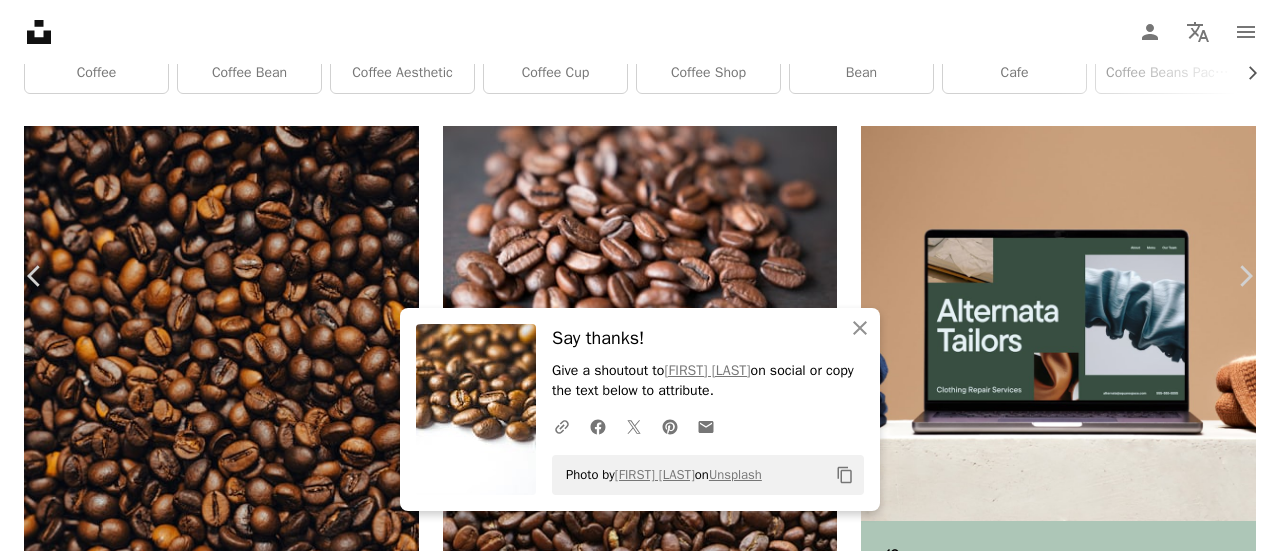 click on "An X shape Chevron left Chevron right An X shape Close Say thanks! Give a shoutout to  [USERNAME]  on social or copy the text below to attribute. A URL sharing icon (chains) Facebook icon X (formerly Twitter) icon Pinterest icon An envelope Photo by  [USERNAME]  on  Unsplash
Copy content [USERNAME] Available for hire A checkmark inside of a circle A heart A plus sign Edit image   Plus sign for Unsplash+ Download free Chevron down Zoom in Views 250,209 Downloads 891 A forward-right arrow Share Info icon Info More Actions Calendar outlined Published on  August 17, 2023 Camera SONY, ILCE-7M2 Safety Free to use under the  Unsplash License food coffee restaurant cafe wood coffee shop glass milk shop machine coffee beans cup espresso latte beverage pub mug bean wooden spoon brewing Backgrounds Browse premium related images on iStock  |  Save 20% with code UNSPLASH20 View more on iStock  ↗ Related images A heart A plus sign Amr Serag Arrow pointing down Plus sign for Unsplash+ A heart" at bounding box center [640, 17004] 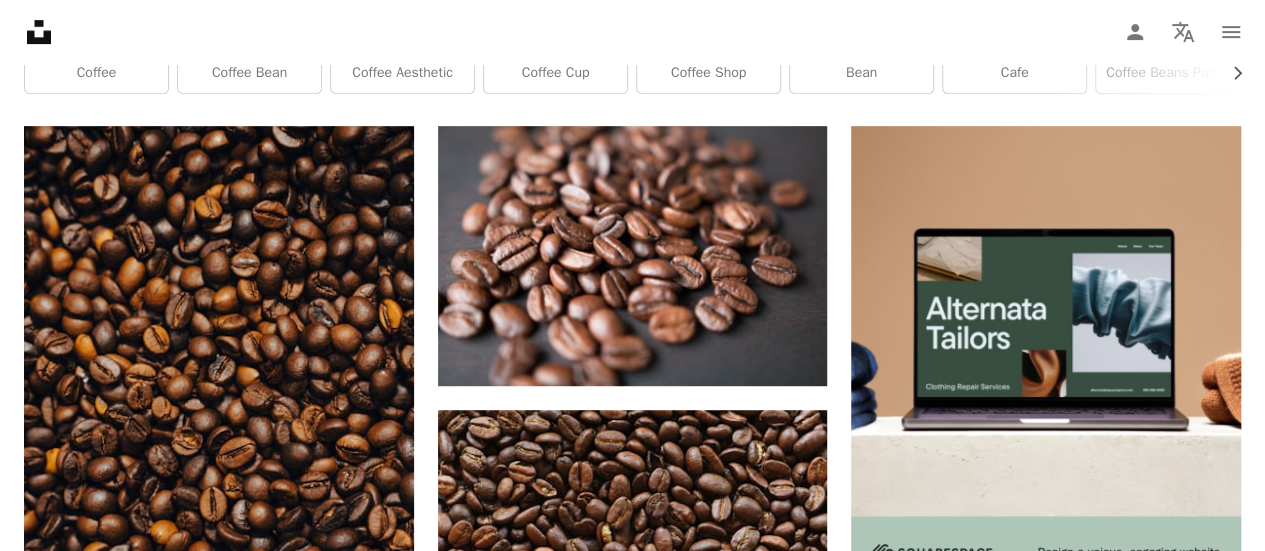 scroll, scrollTop: 0, scrollLeft: 0, axis: both 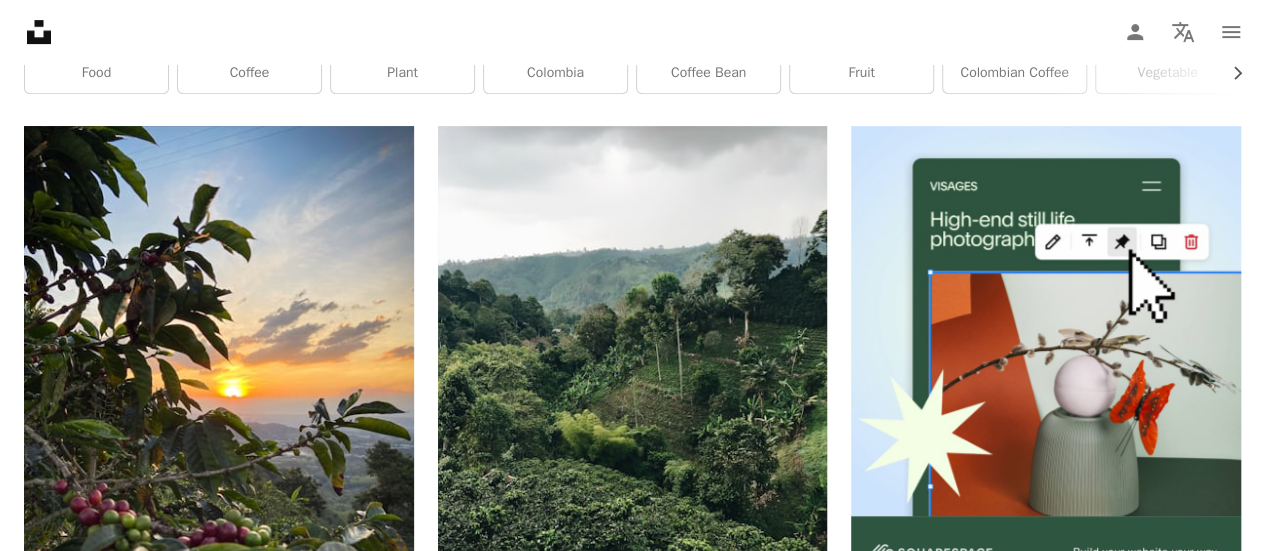 click on "COFFEE colombia" at bounding box center [632, 10] 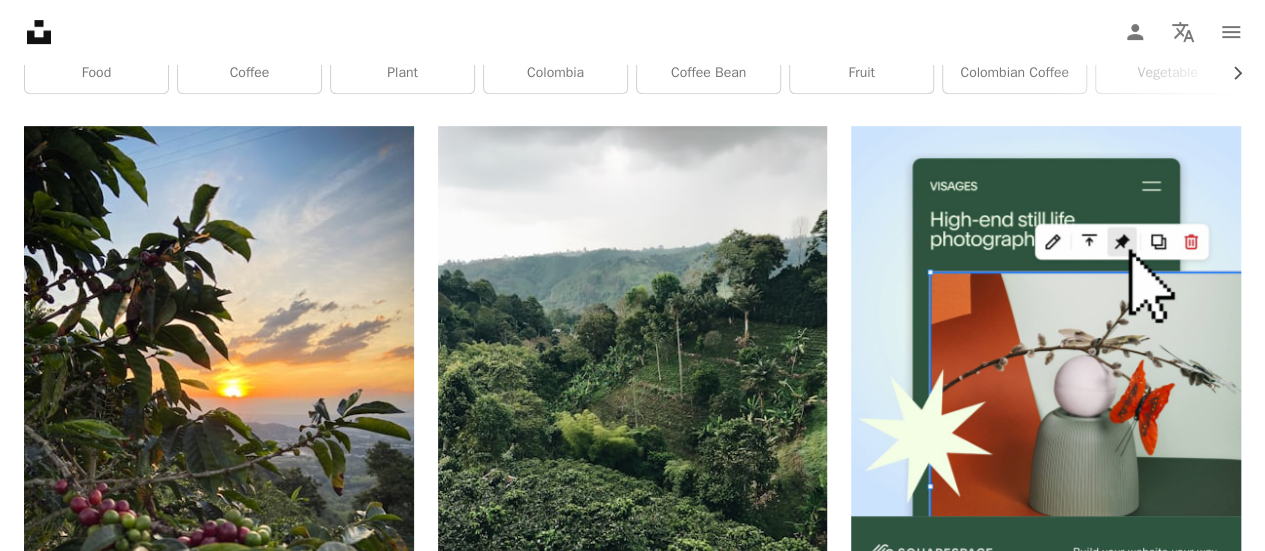 scroll, scrollTop: 0, scrollLeft: 0, axis: both 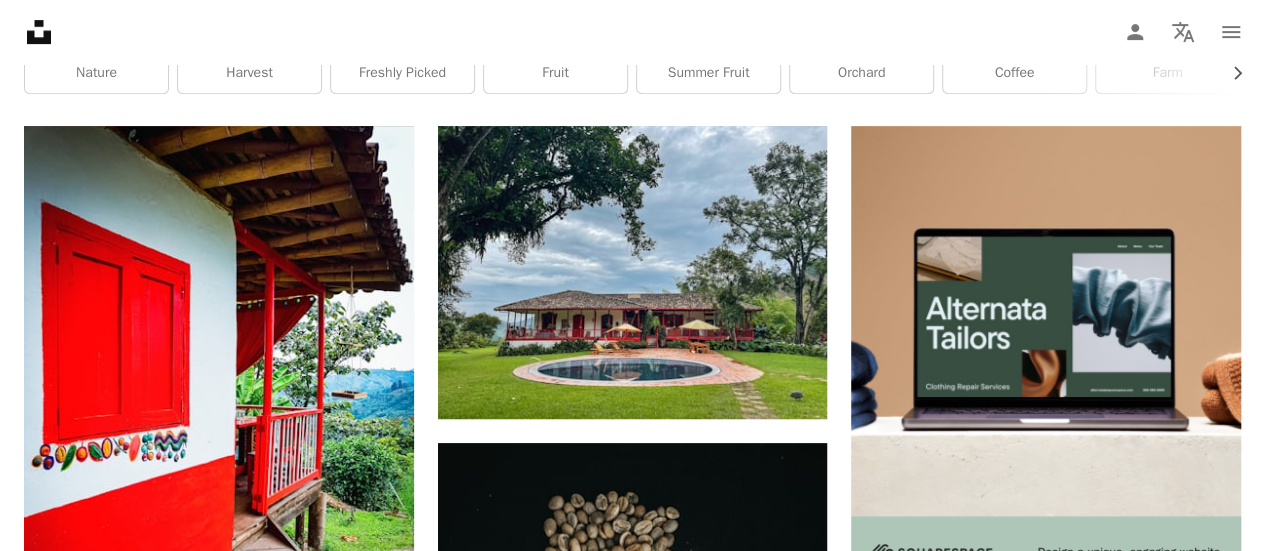 click on "COFFEE farm colombia Chevron right nature harvest freshly picked fruit summer fruit orchard coffee farm colombia calda villa outdoor" at bounding box center (632, 47) 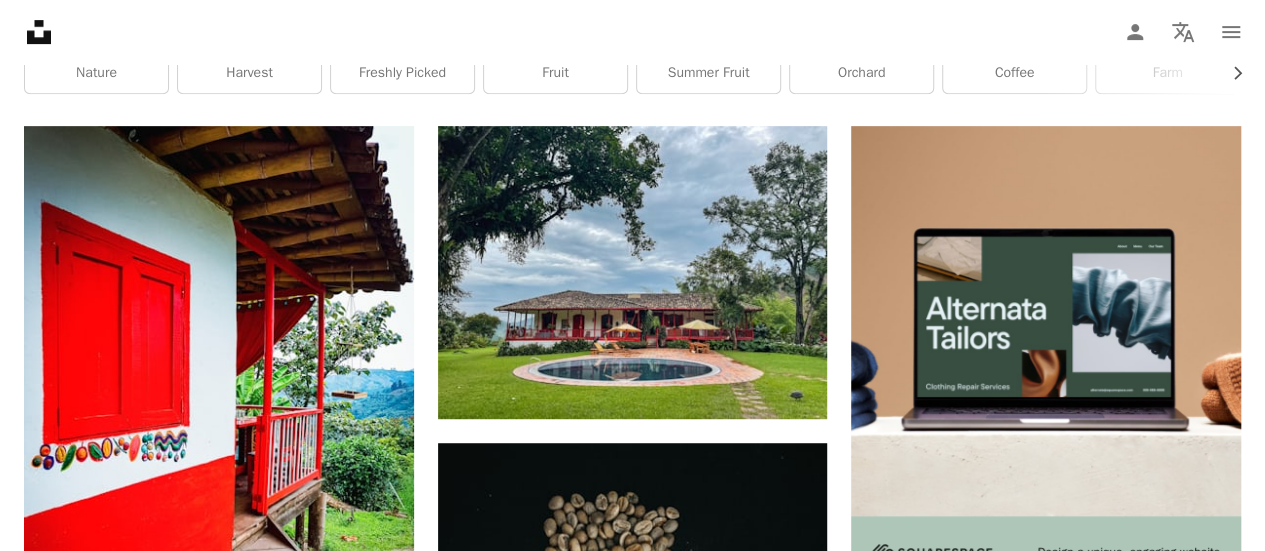 scroll, scrollTop: 3960, scrollLeft: 0, axis: vertical 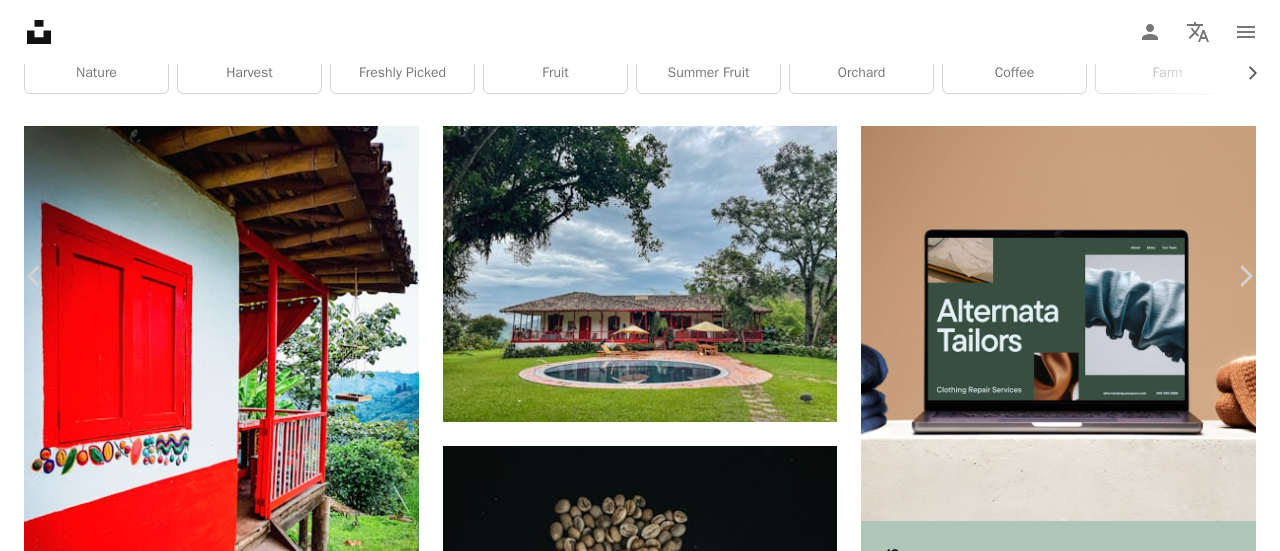 click on "Download free" at bounding box center (1081, 9628) 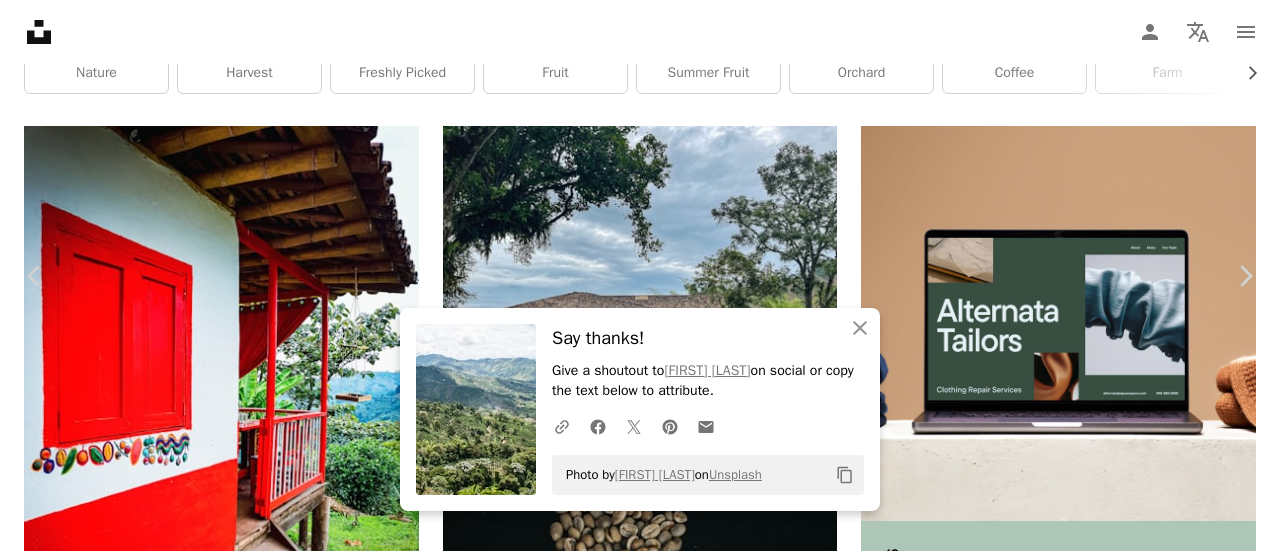 click on "An X shape Chevron left Chevron right An X shape Close Say thanks! Give a shoutout to  Julian Andres Carmona Serrato  on social or copy the text below to attribute. A URL sharing icon (chains) Facebook icon X (formerly Twitter) icon Pinterest icon An envelope Photo by  Julian Andres Carmona Serrato  on  Unsplash
Copy content Julian Andres Carmona Serrato juliancs A heart A plus sign Edit image   Plus sign for Unsplash+ Download free Chevron down Zoom in Views 1,622,842 Downloads 15,158 Featured in Photos A forward-right arrow Share Info icon Info More Actions Fertile hills Calendar outlined Published on  [DATE], [DATE] Camera SONY, DSLR-A350 Safety Free to use under the  Unsplash License forest green natural clouds cloud cafe hill mountain range valley [COUNTRY] cloudy naturaleza paisaje nubes land plant grey outdoors flora vegetation Public domain images Browse premium related images on iStock  |  Save 20% with code UNSPLASH20 View more on iStock  ↗ Related images A heart A plus sign Abdur Ahmanus" at bounding box center (640, 9872) 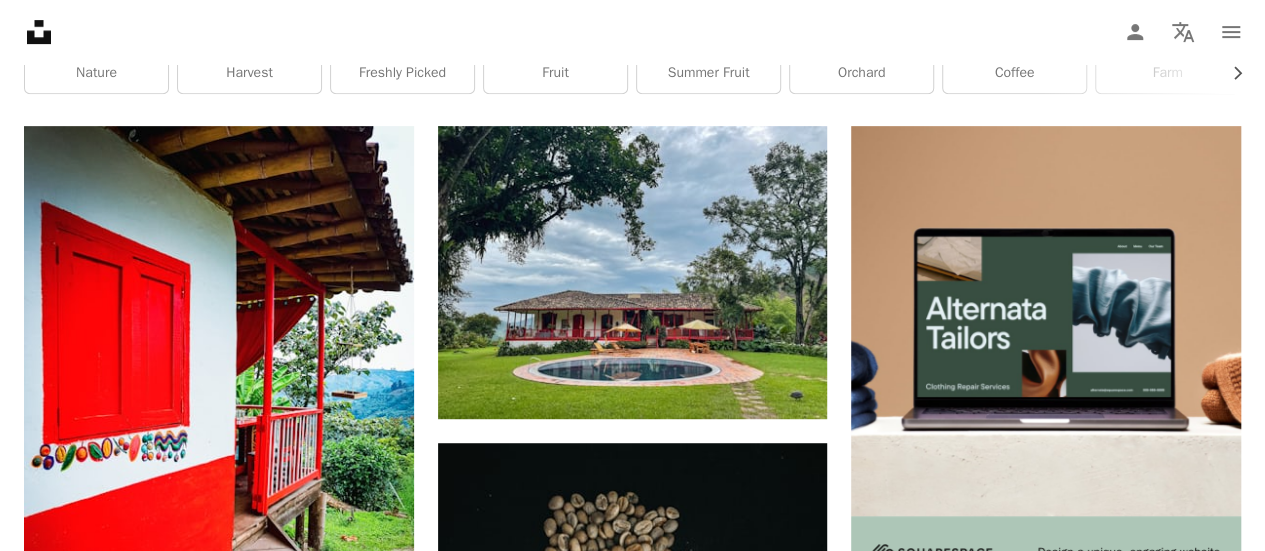 scroll, scrollTop: 39, scrollLeft: 0, axis: vertical 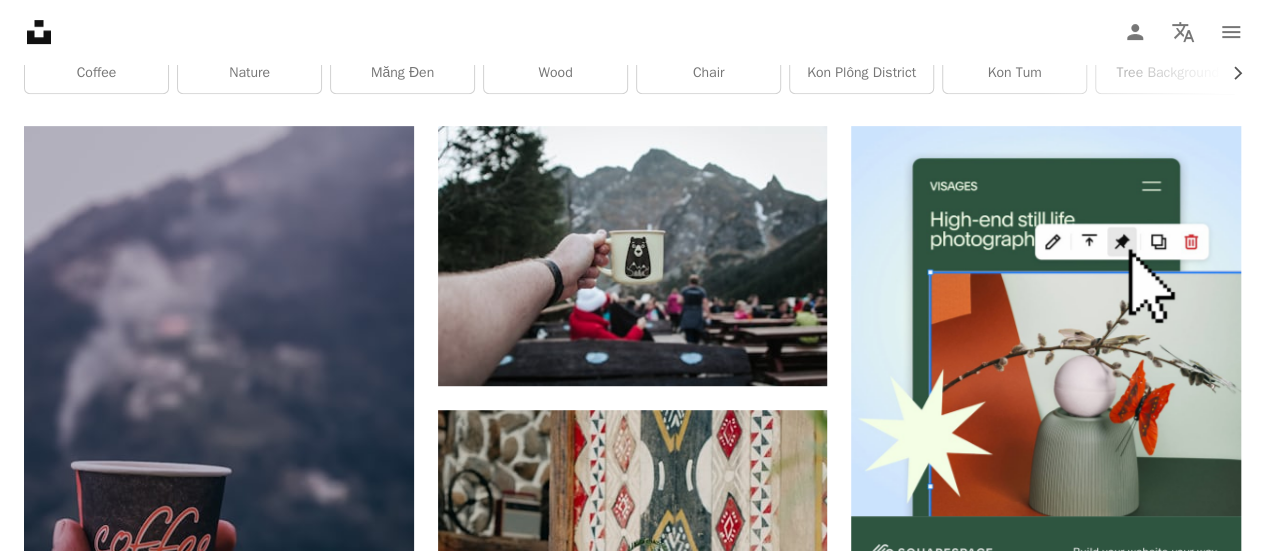 click on "Load more" at bounding box center (632, 4334) 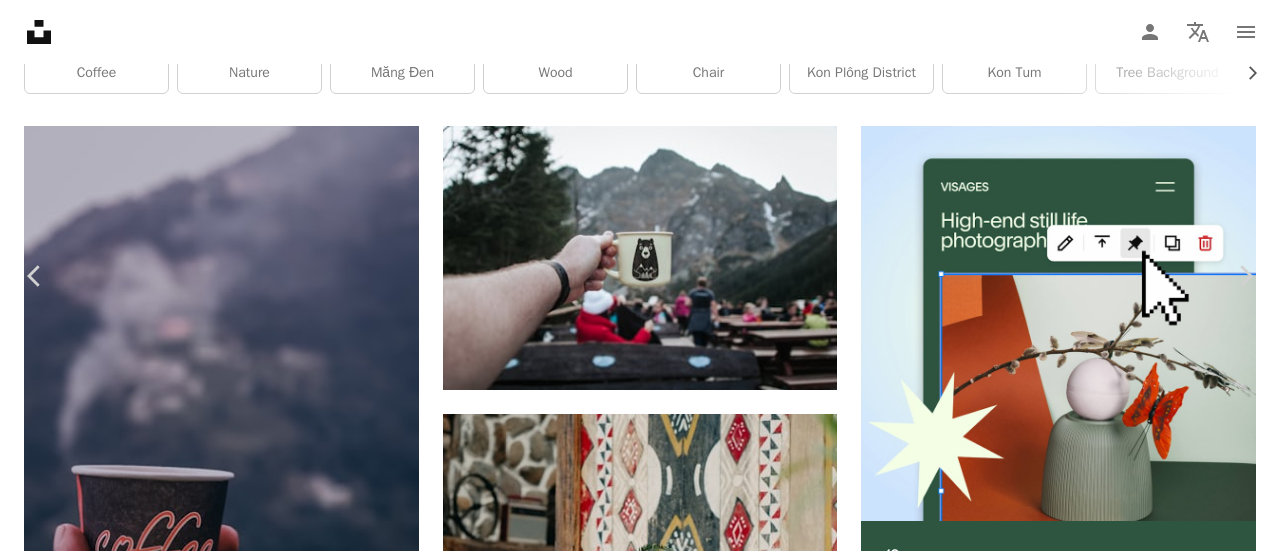 click on "Download free" at bounding box center (1081, 10478) 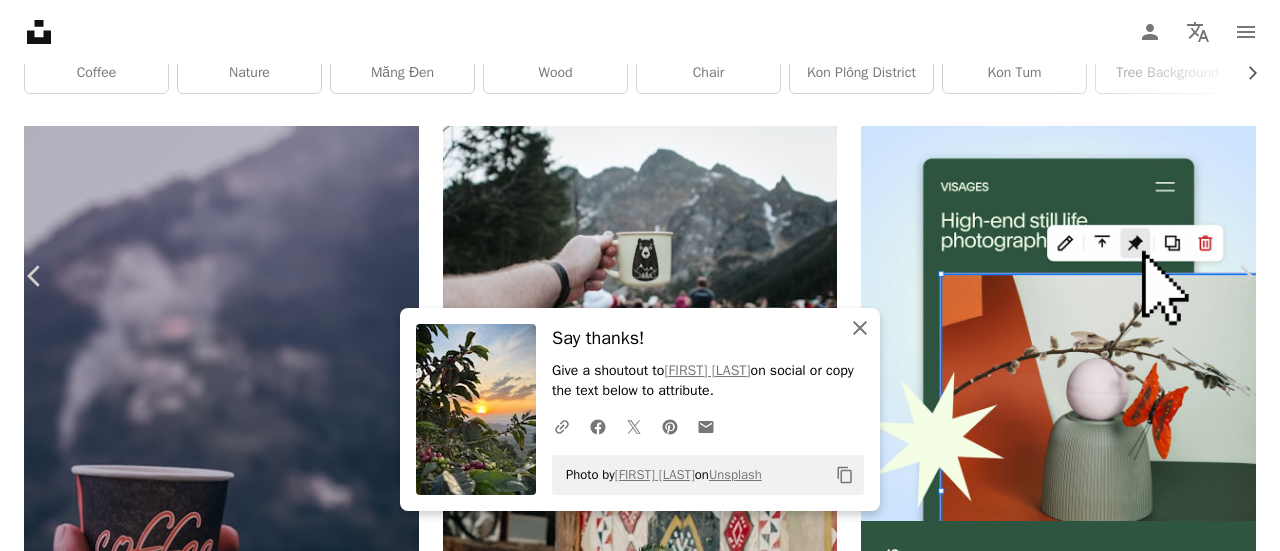 click on "An X shape" 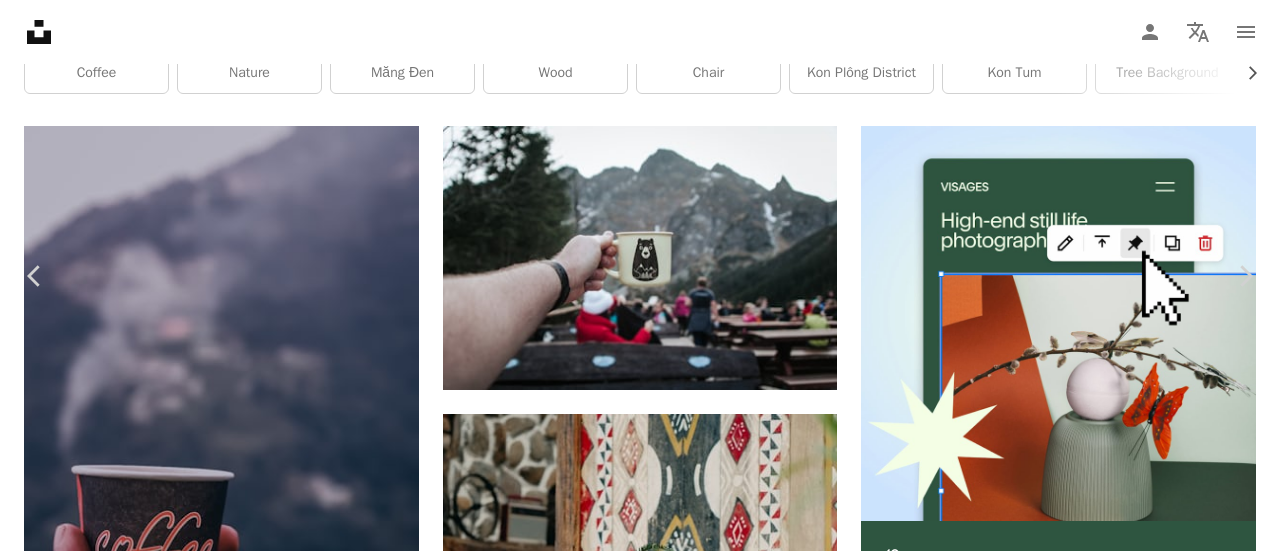 click on "An X shape Chevron left Chevron right César Ardila ardilavisuals A heart A plus sign Edit image   Plus sign for Unsplash+ Download free Chevron down Zoom in Views 52,989 Downloads 1,473 A forward-right arrow Share Info icon Info More Actions A map marker [CITY], [STATE], [COUNTRY] Calendar outlined Published on  [DATE] Camera Apple, iPhone 11 Safety Free to use under the  Unsplash License coffee sunset clouds colors [COUNTRY] wallpapper food animal bird plant sunrise sun light fruit sunlight outdoors countryside dawn dusk vegetation Public domain images Browse premium related images on iStock  |  Save 20% with code UNSPLASH20 View more on iStock  ↗ Related images A heart A plus sign Arkady Lukashov Arrow pointing down A heart A plus sign Felix Xu Arrow pointing down A heart A plus sign Nigel Seah Available for hire A checkmark inside of a circle Arrow pointing down A heart A plus sign THUY PHAM Arrow pointing down A heart A plus sign Rahul Tarak Arrow pointing down A heart A plus sign A heart For" at bounding box center [640, 10706] 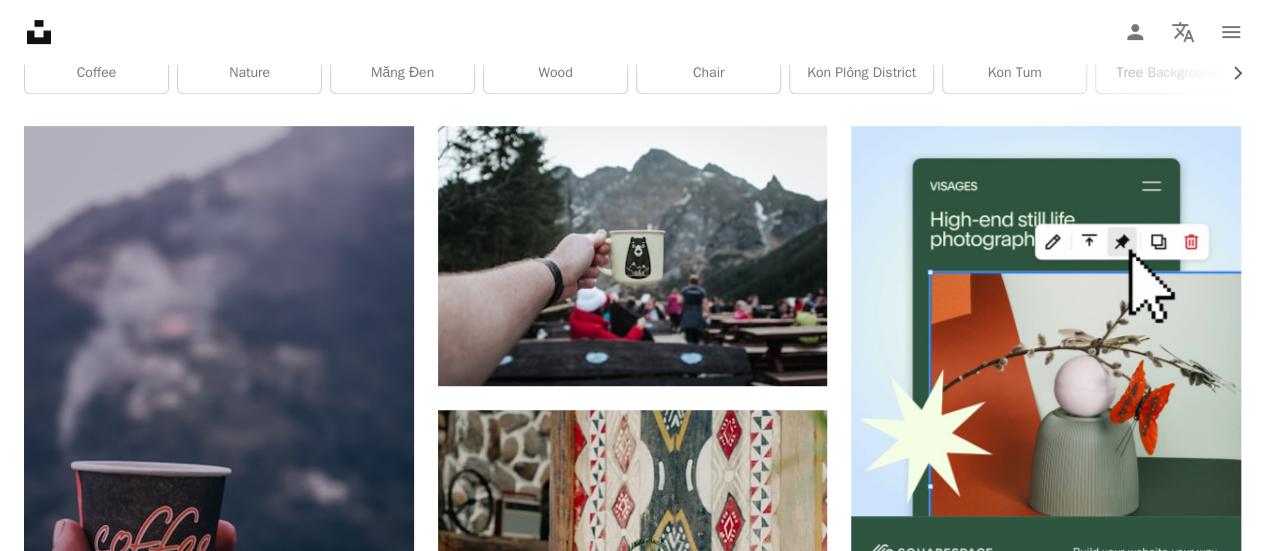 scroll, scrollTop: 0, scrollLeft: 0, axis: both 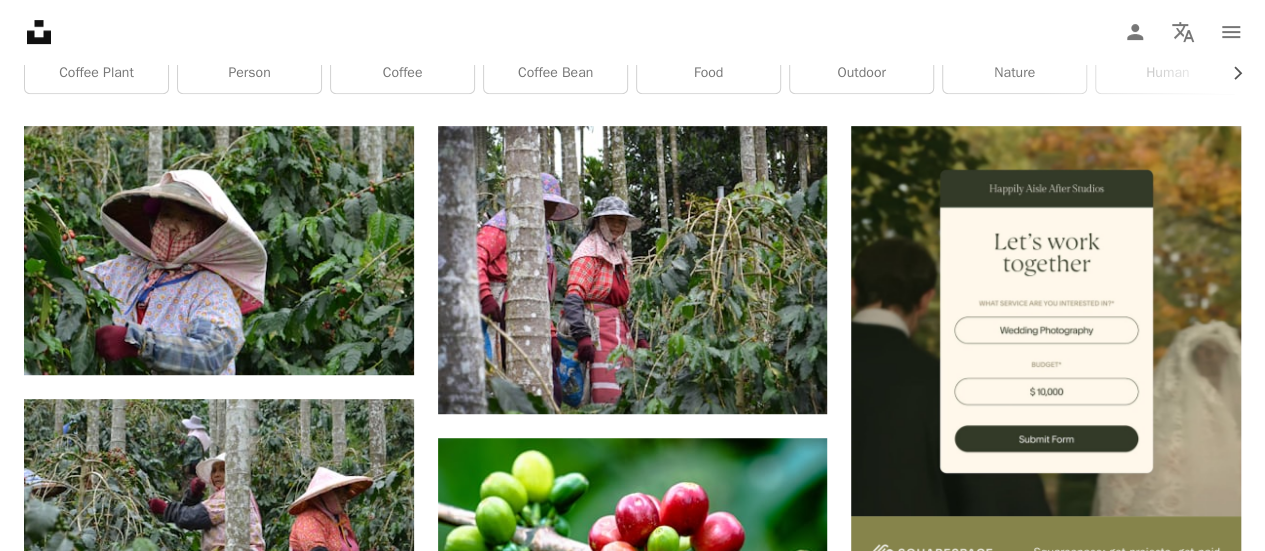 click on "Load more" at bounding box center [632, 3232] 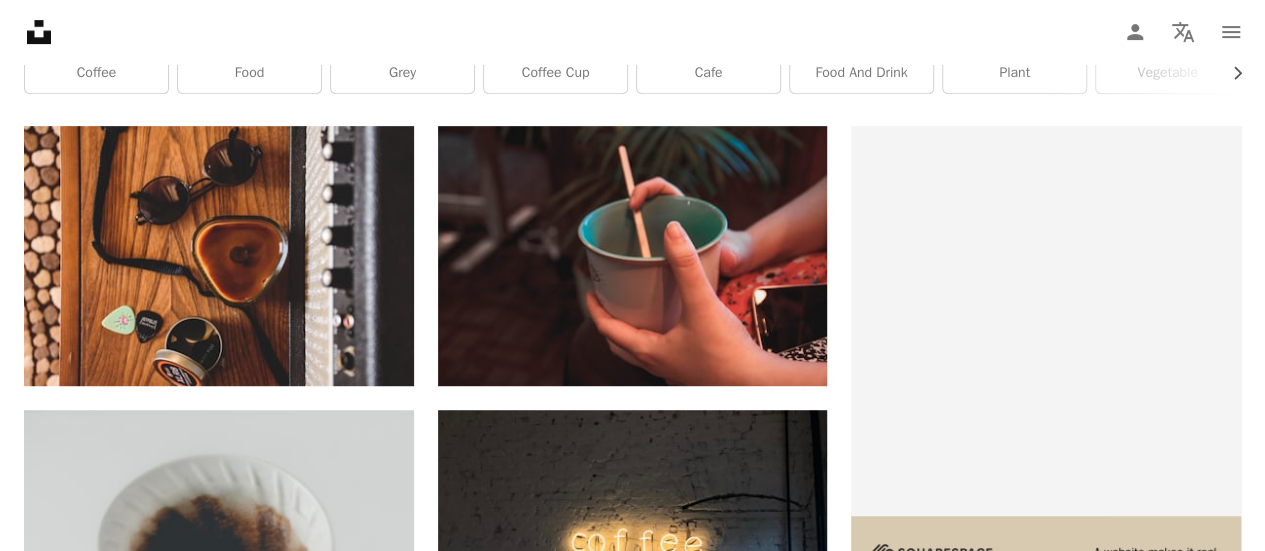 scroll, scrollTop: 0, scrollLeft: 0, axis: both 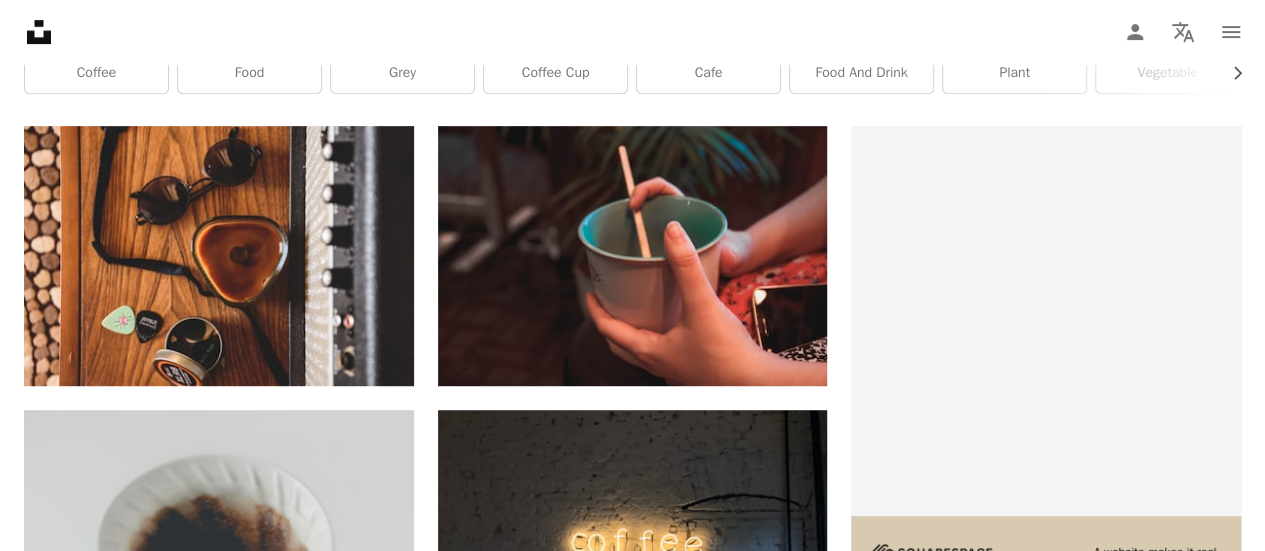 click on "**********" at bounding box center (603, -341) 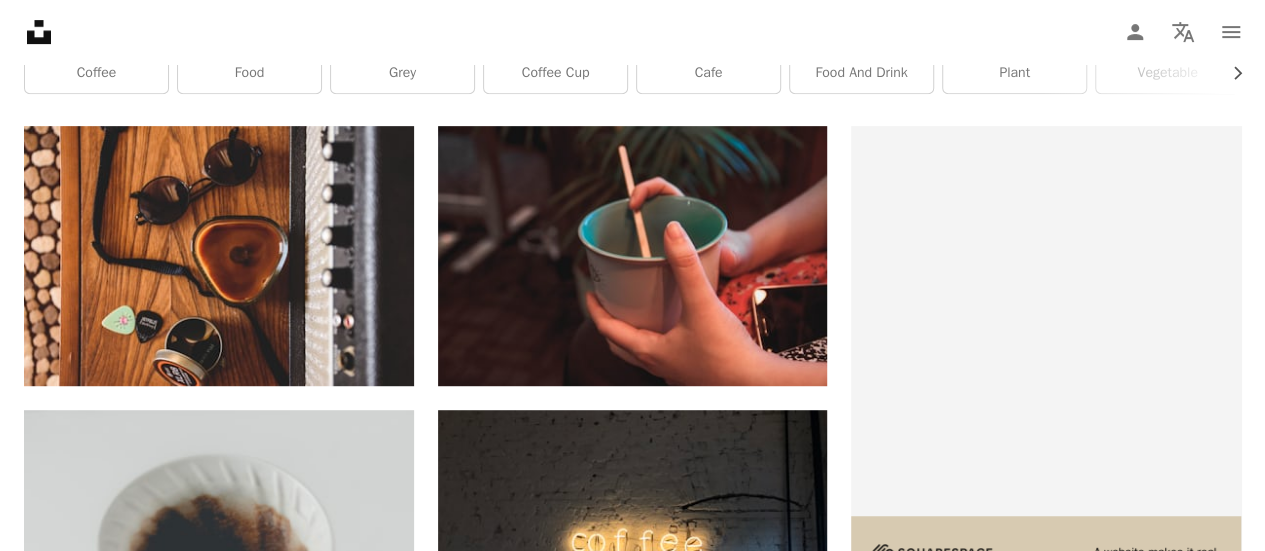 type on "*" 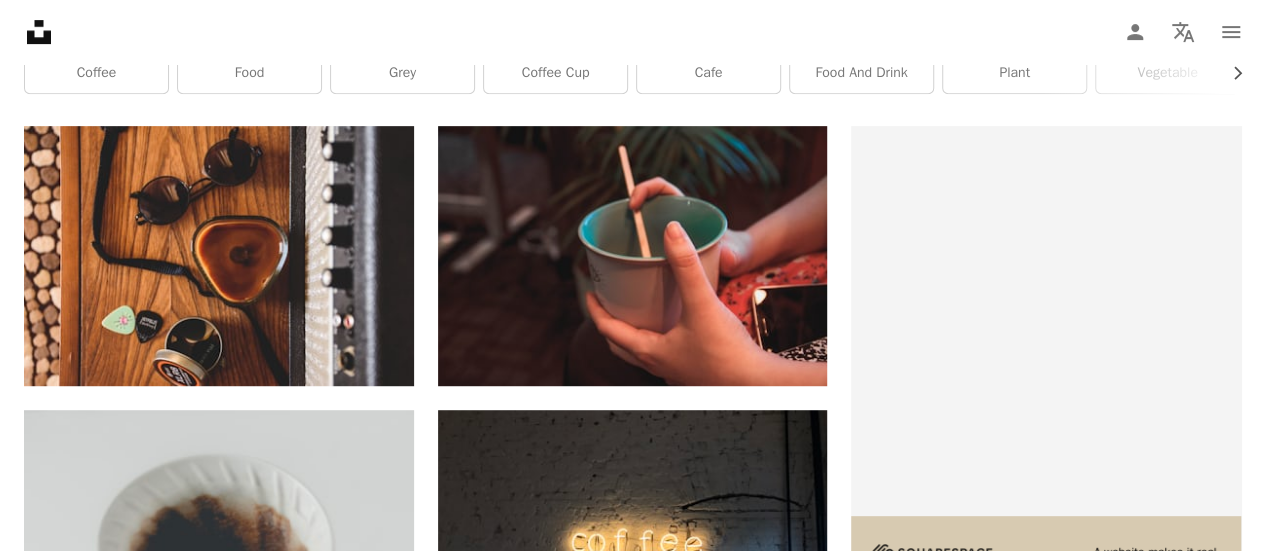 type on "**********" 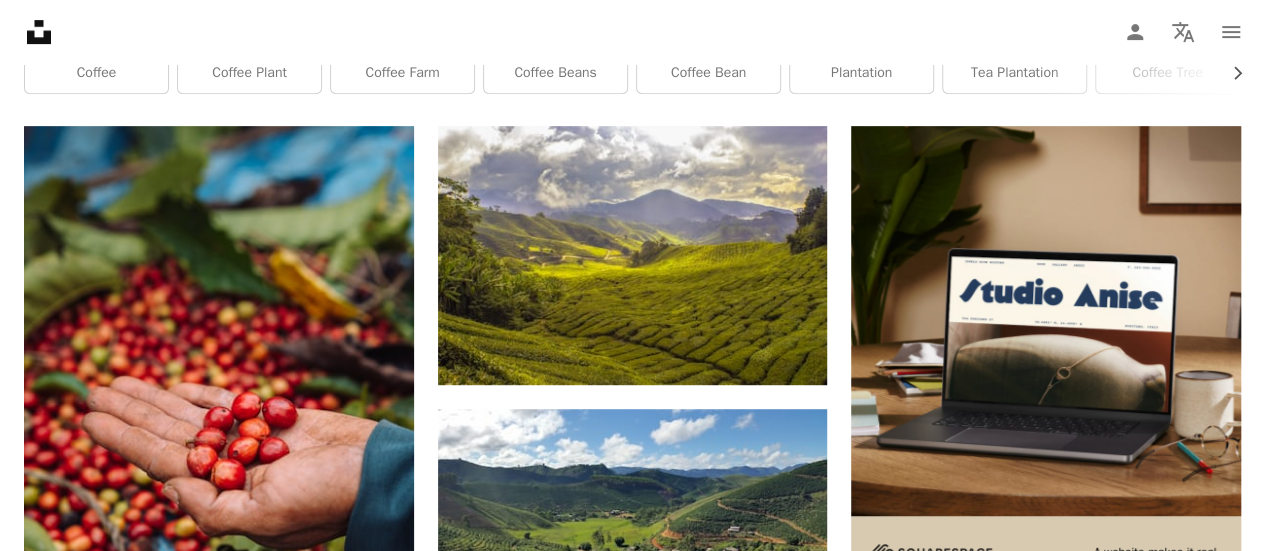 scroll, scrollTop: 3328, scrollLeft: 0, axis: vertical 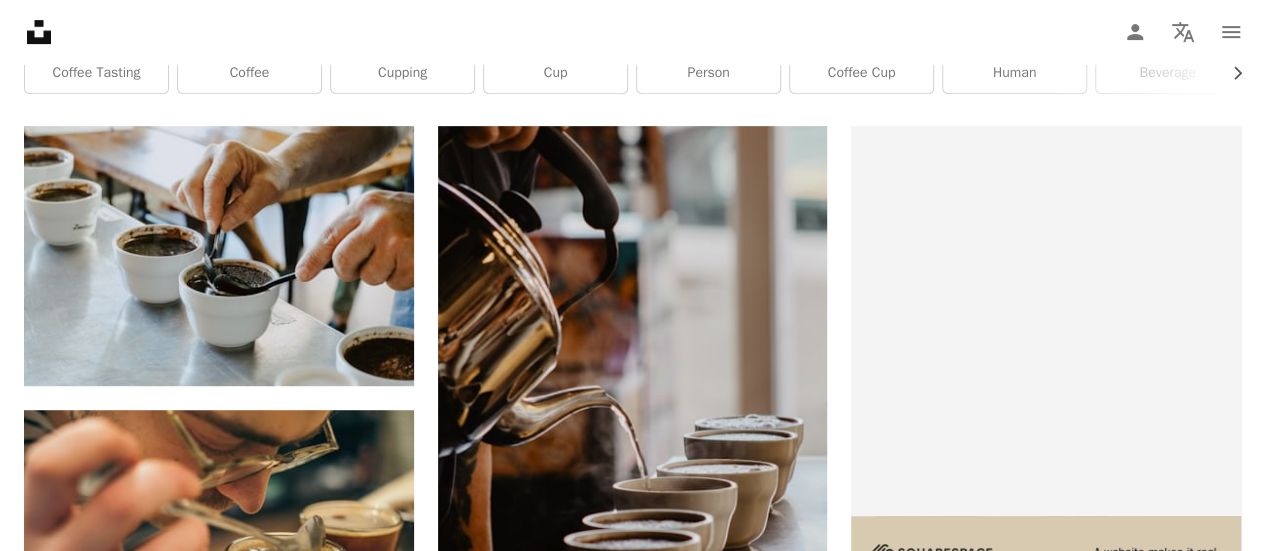 click on "Load more" at bounding box center (632, 3314) 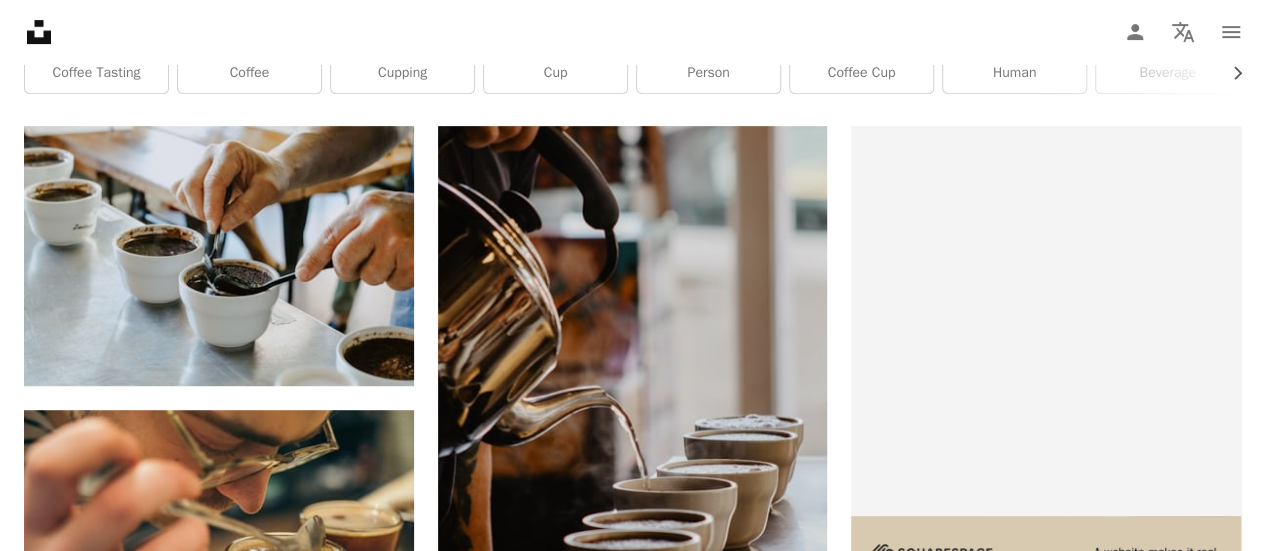 scroll, scrollTop: 6194, scrollLeft: 0, axis: vertical 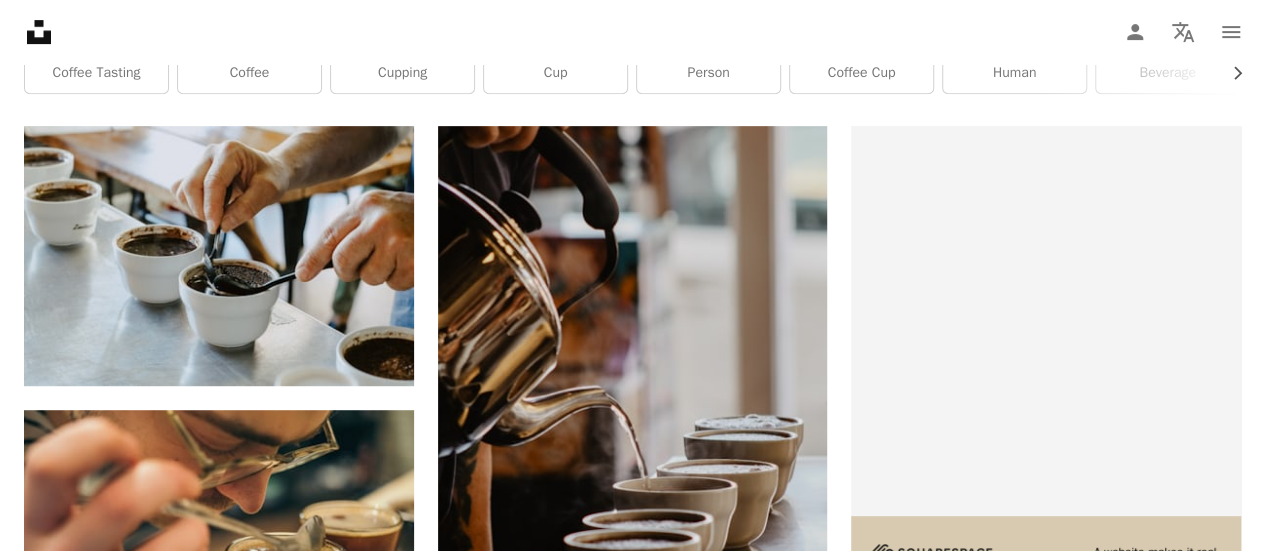 click at bounding box center [219, 986] 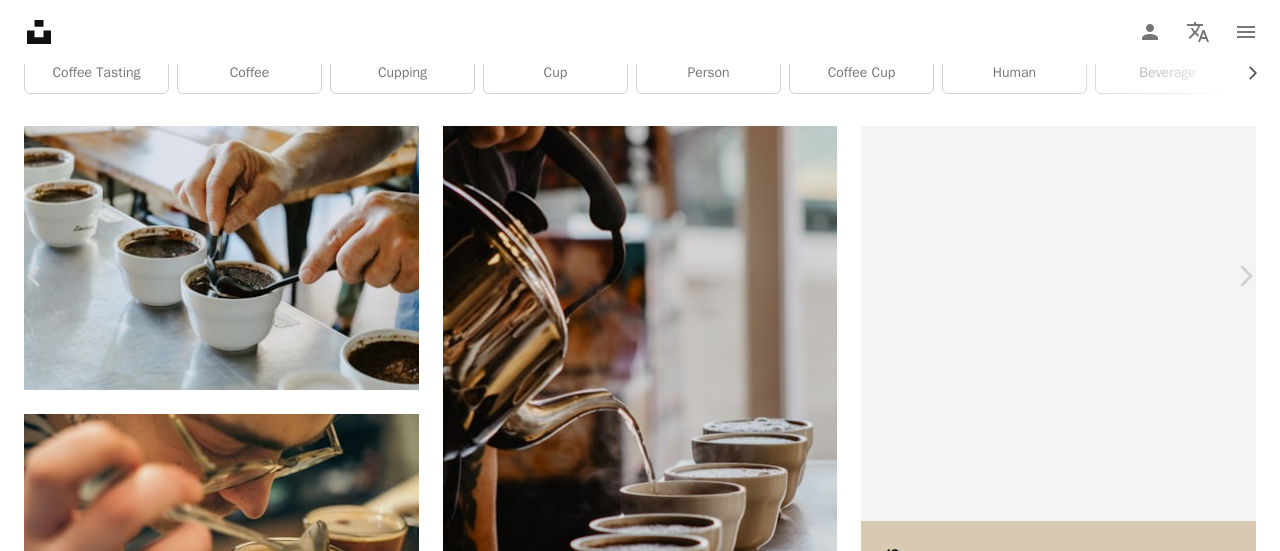 click on "Download free" at bounding box center [1081, 10118] 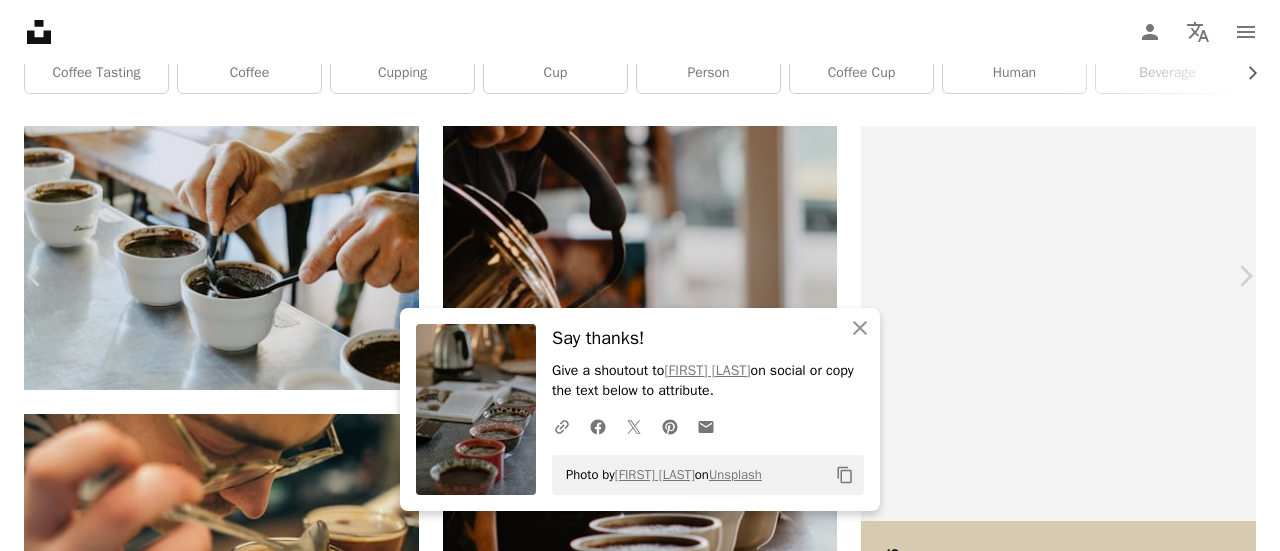 click on "An X shape Chevron left Chevron right An X shape Close Say thanks! Give a shoutout to  Liam Scotchmer  on social or copy the text below to attribute. A URL sharing icon (chains) Facebook icon X (formerly Twitter) icon Pinterest icon An envelope Photo by  Liam Scotchmer  on  Unsplash
Copy content Liam Scotchmer liam_scotchmer A heart A plus sign Edit image   Plus sign for Unsplash+ Download free Chevron down Zoom in Views 16,527 Downloads 143 A forward-right arrow Share Info icon Info More Actions Coffee cupping at home Calendar outlined Published on  [DATE] Camera Canon, EOS 200D II Safety Free to use under the  Unsplash License coffee home kitchen cafe beverage relaxing beans coffee cupping wood coffee cup pottery cup bowl Public domain images Browse premium related images on iStock  |  Save 20% with code UNSPLASH20 View more on iStock  ↗ Related images A heart A plus sign Yuri Krupenin Arrow pointing down Plus sign for Unsplash+ A heart A plus sign Mesut çiçen For  Unsplash+ A lock" at bounding box center (640, 10346) 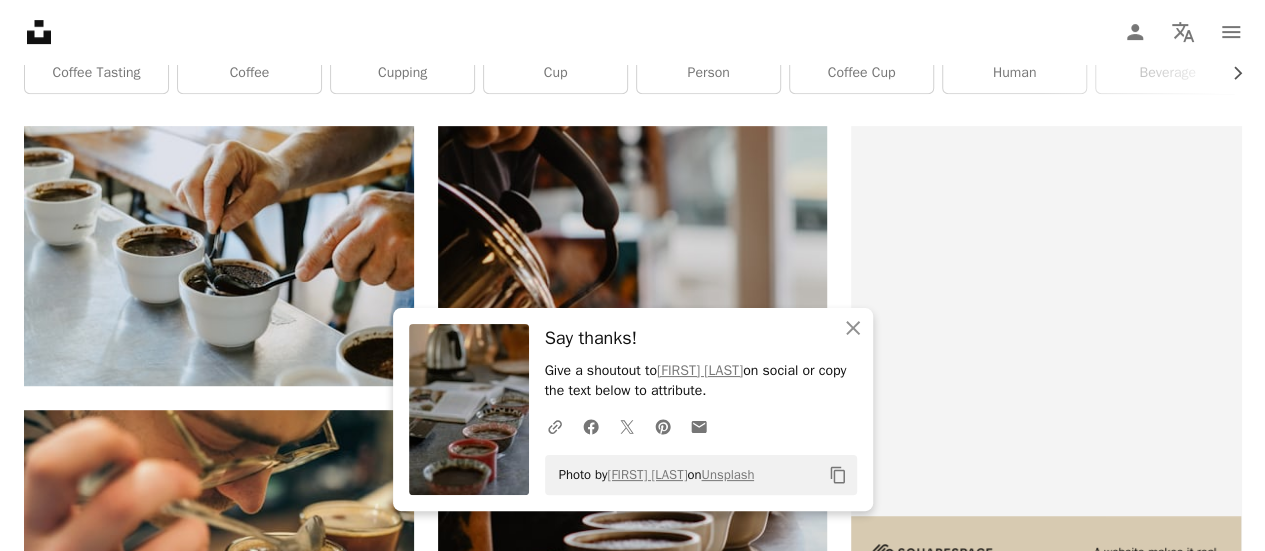 scroll, scrollTop: 0, scrollLeft: 0, axis: both 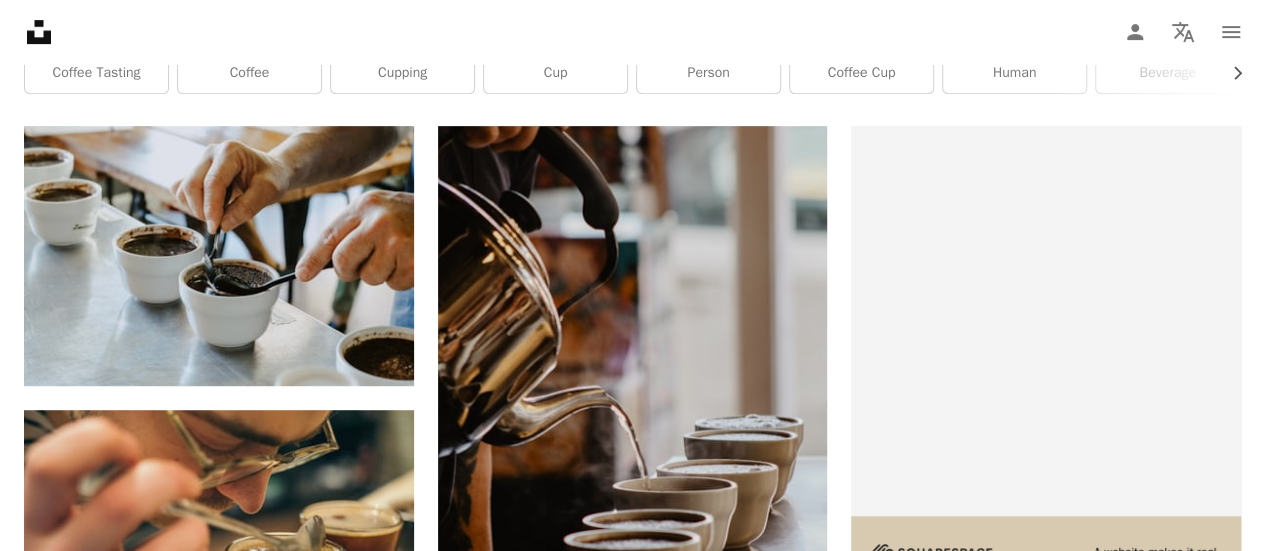 drag, startPoint x: 191, startPoint y: 83, endPoint x: 0, endPoint y: 84, distance: 191.00262 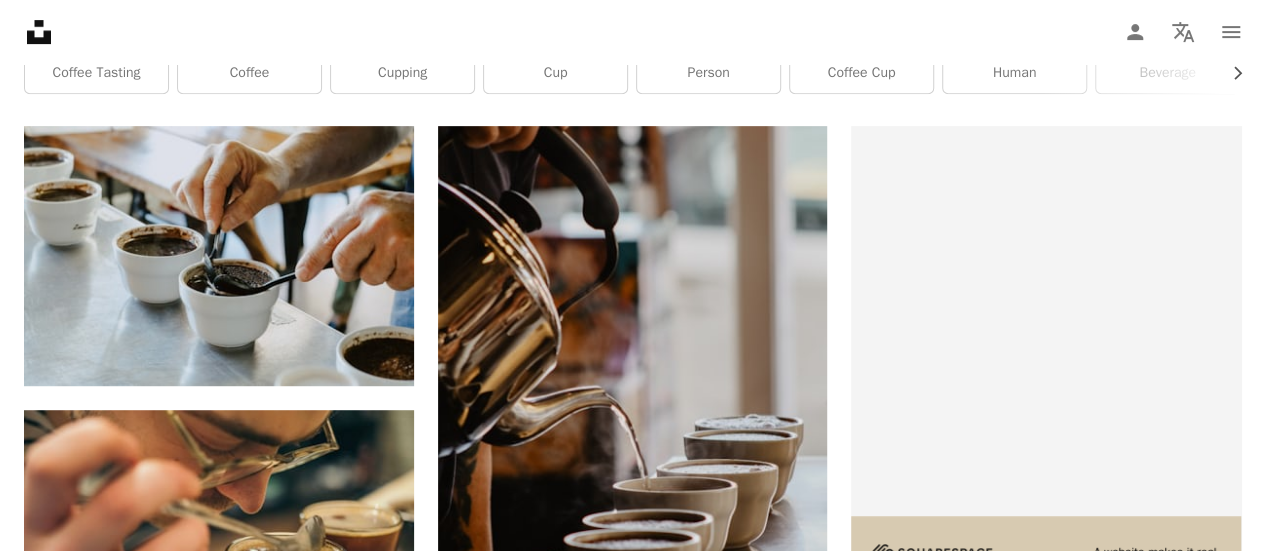 type on "**********" 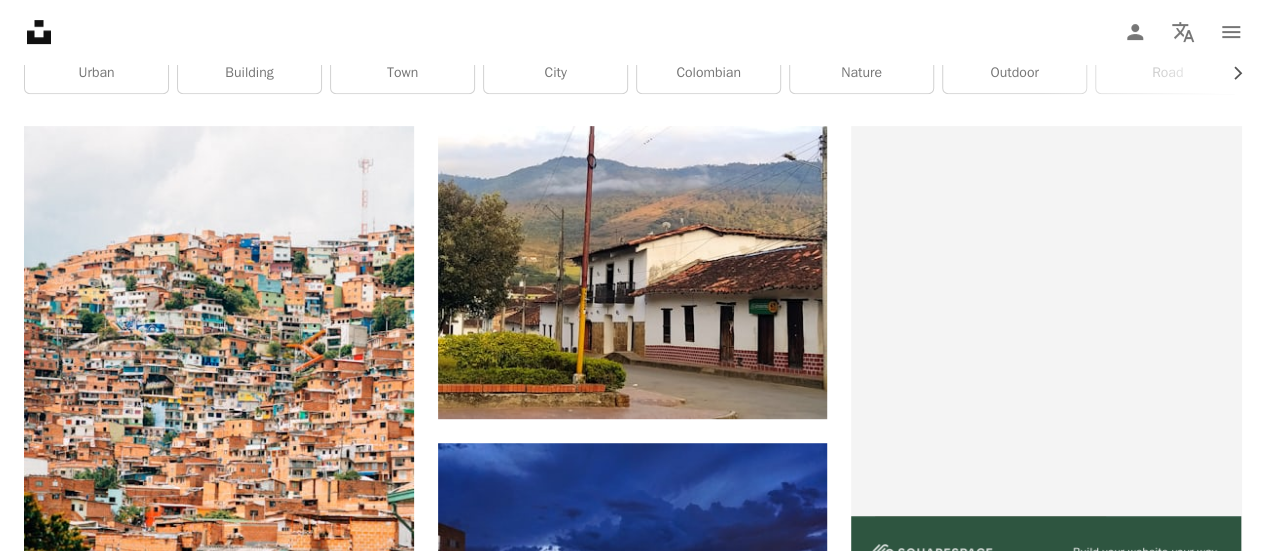 scroll, scrollTop: 143, scrollLeft: 0, axis: vertical 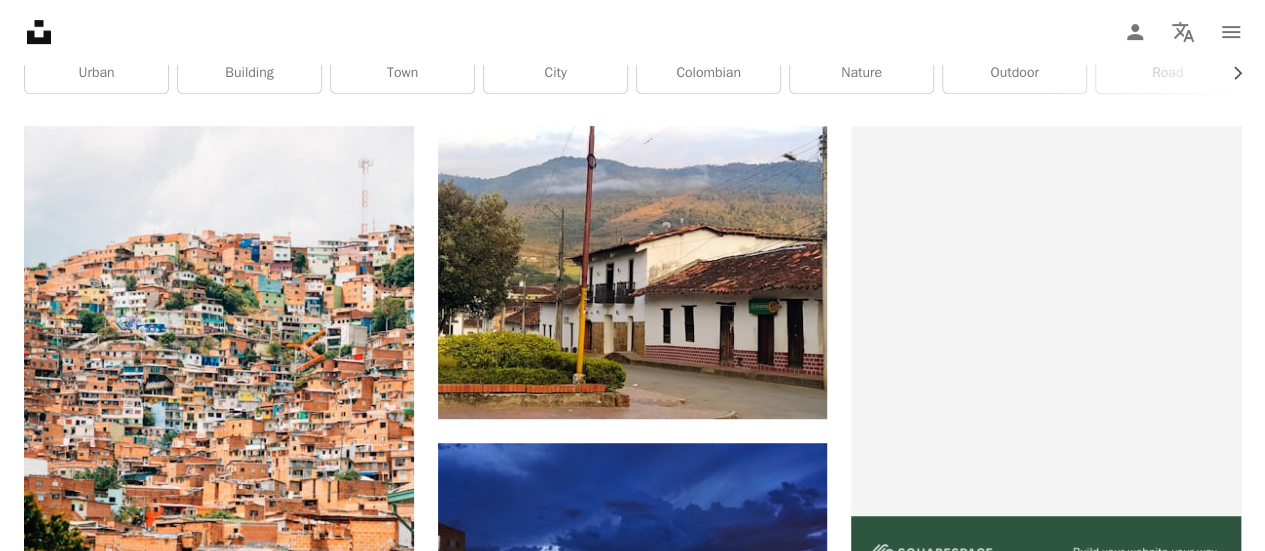 click on "**********" at bounding box center [603, -341] 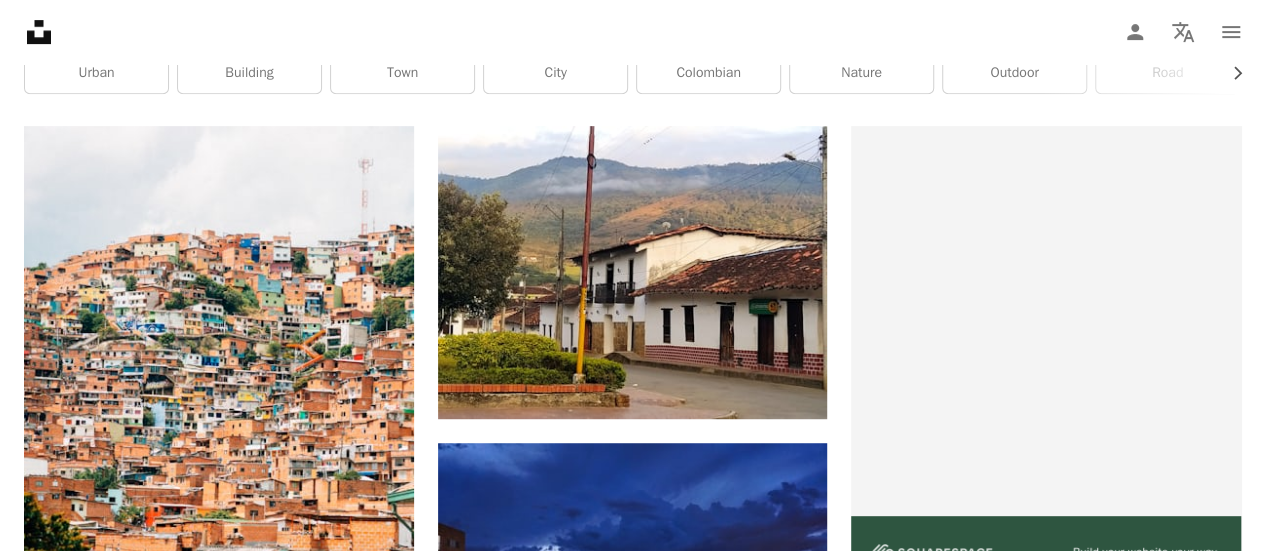 type on "**********" 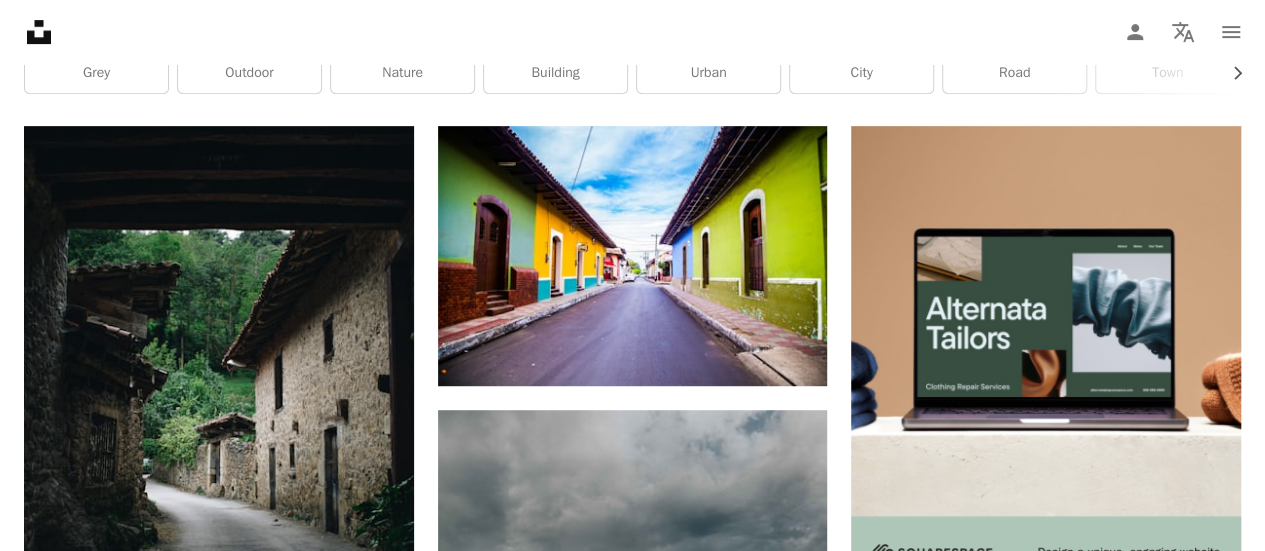 scroll, scrollTop: 0, scrollLeft: 0, axis: both 